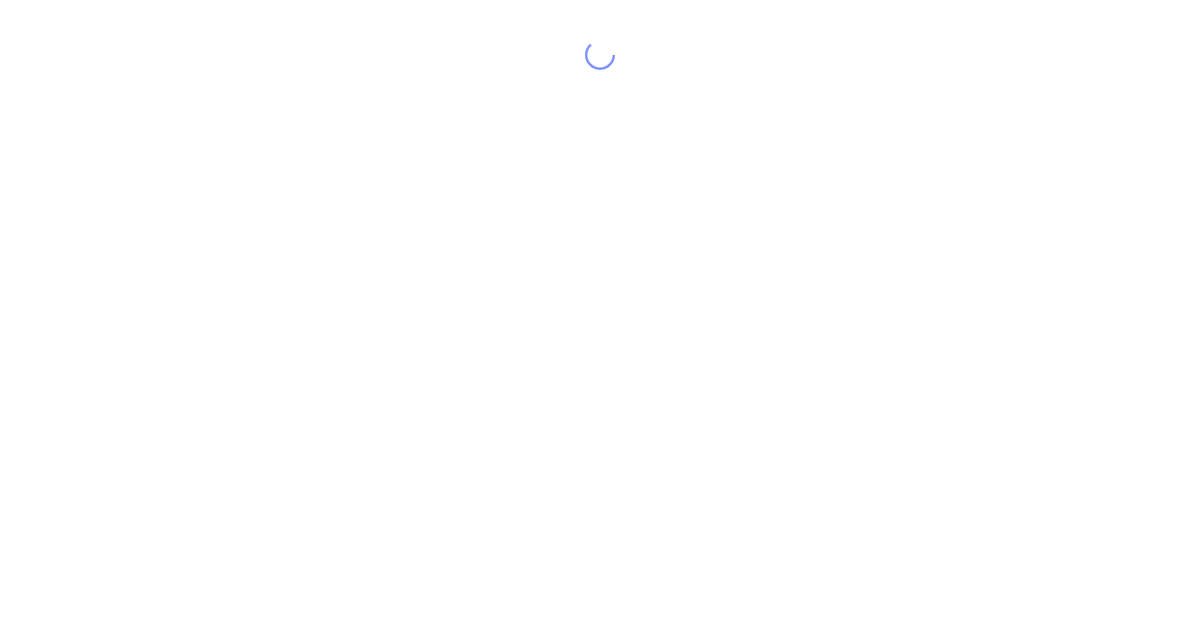 scroll, scrollTop: 0, scrollLeft: 0, axis: both 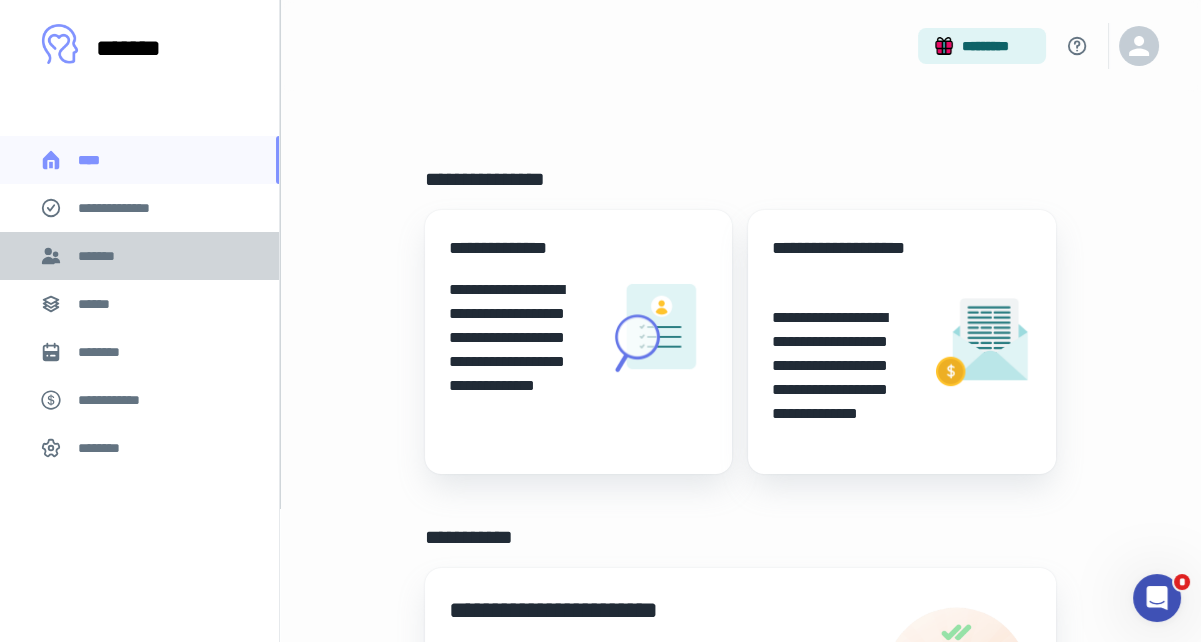 click on "*******" at bounding box center [139, 256] 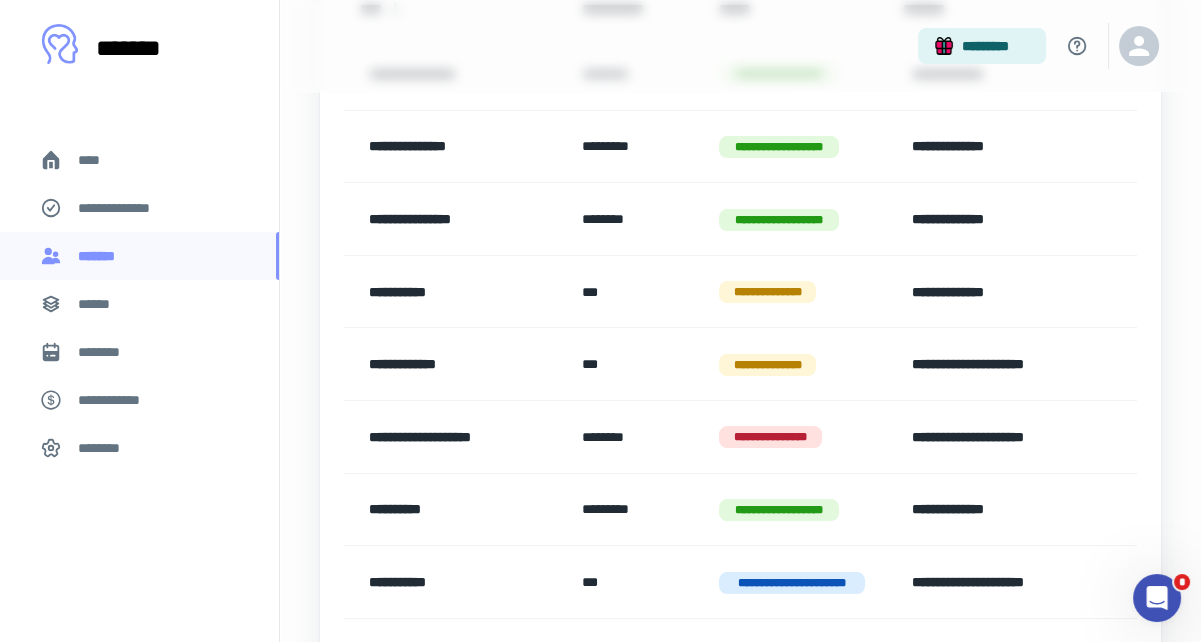 scroll, scrollTop: 332, scrollLeft: 0, axis: vertical 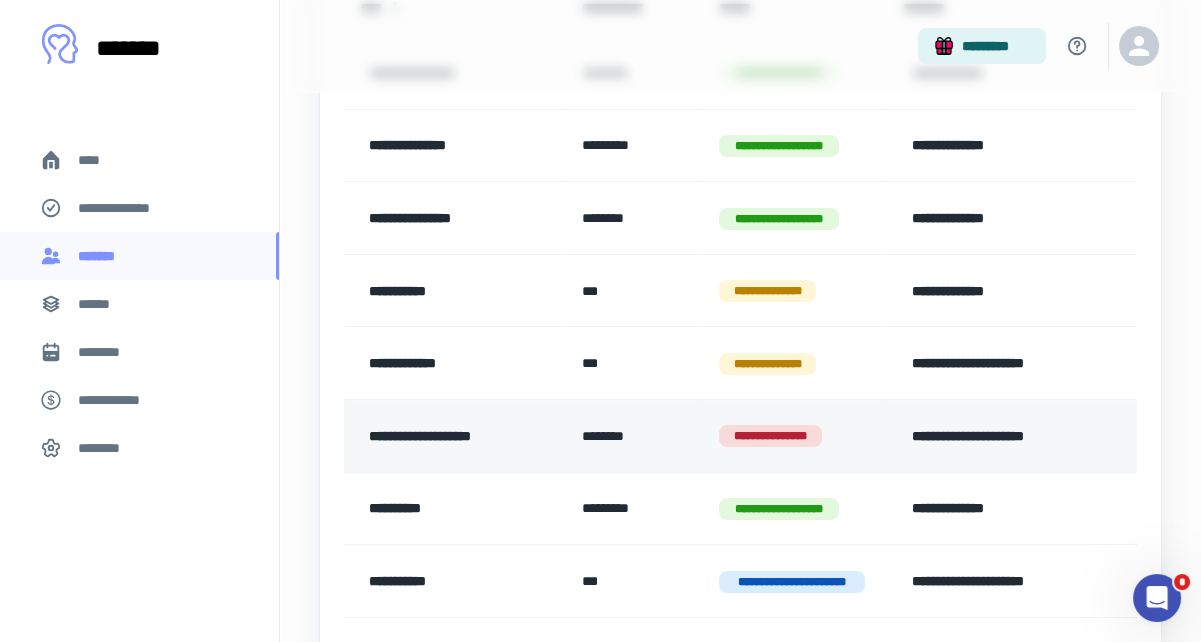 click on "**********" at bounding box center (451, 436) 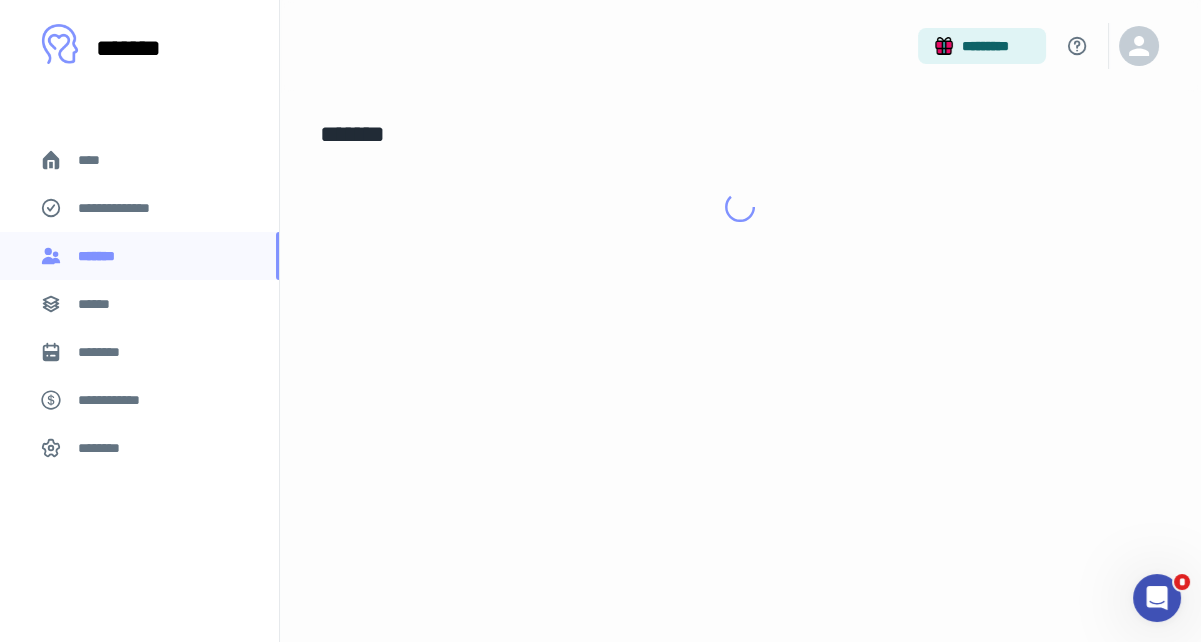 scroll, scrollTop: 0, scrollLeft: 0, axis: both 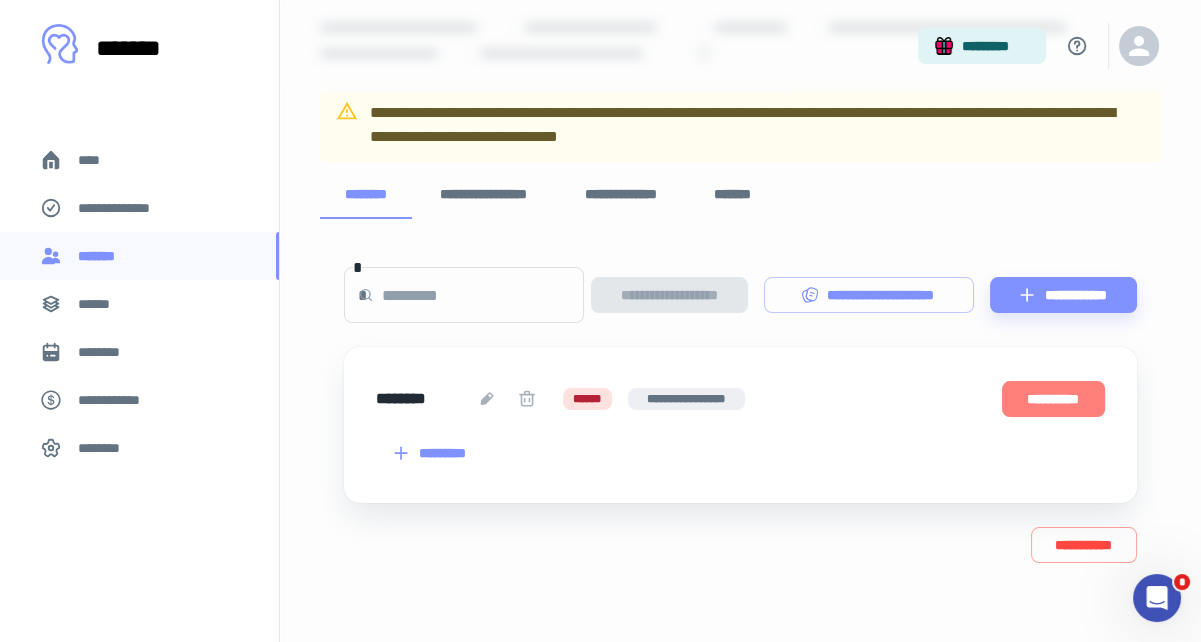 click on "**********" at bounding box center (1053, 399) 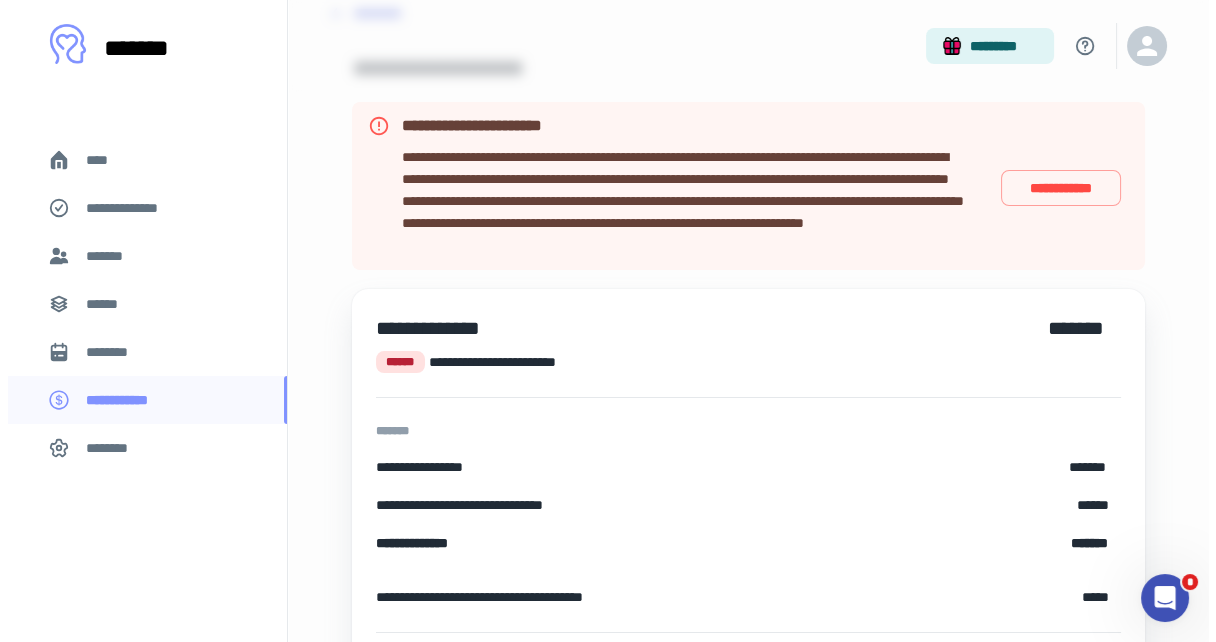 scroll, scrollTop: 0, scrollLeft: 0, axis: both 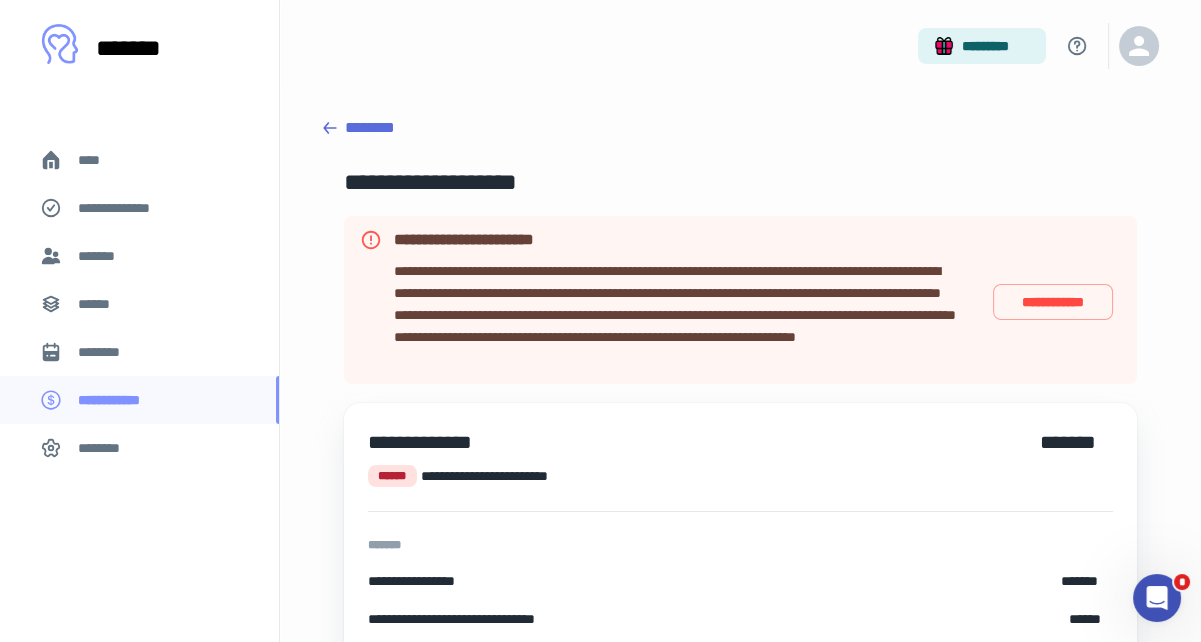 click 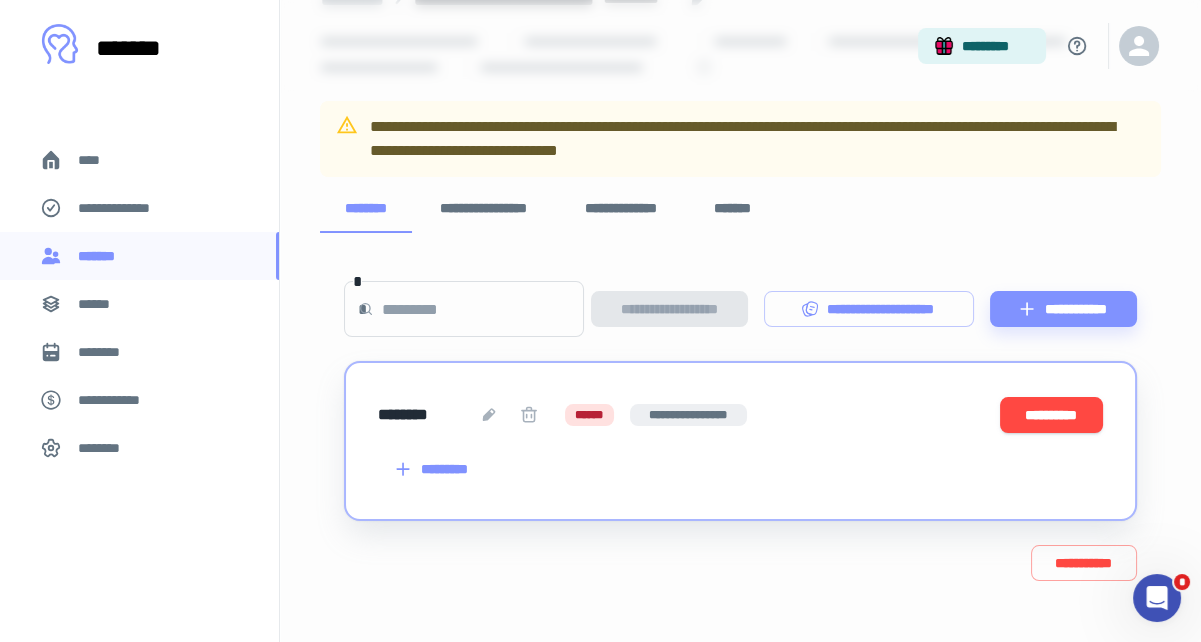 scroll, scrollTop: 149, scrollLeft: 0, axis: vertical 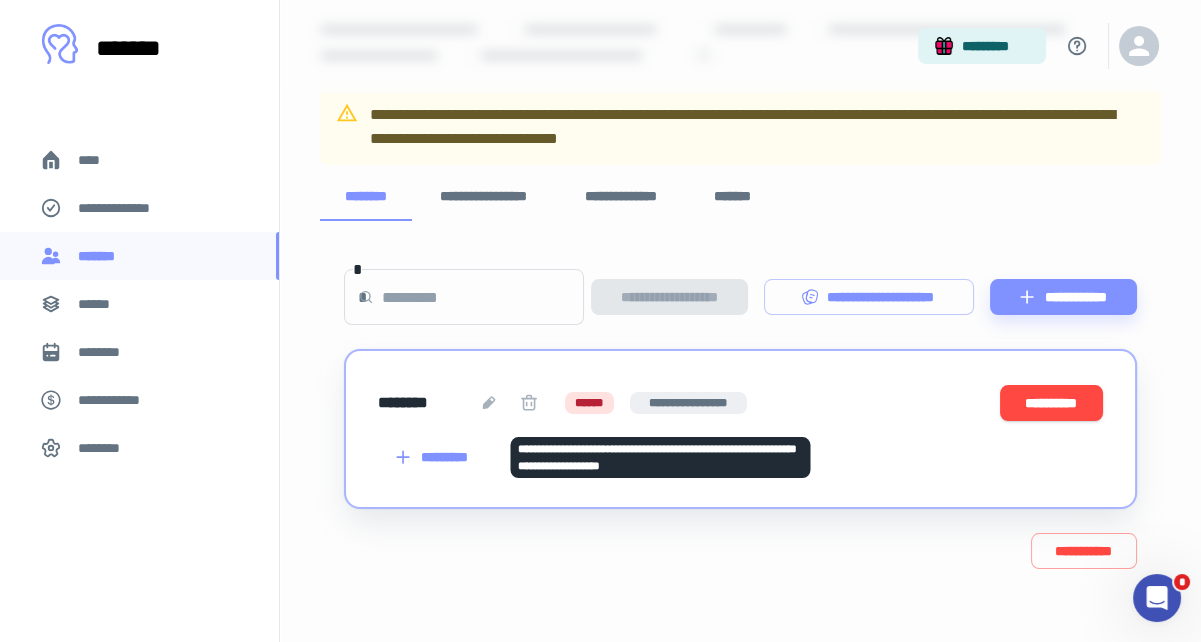 click at bounding box center [529, 403] 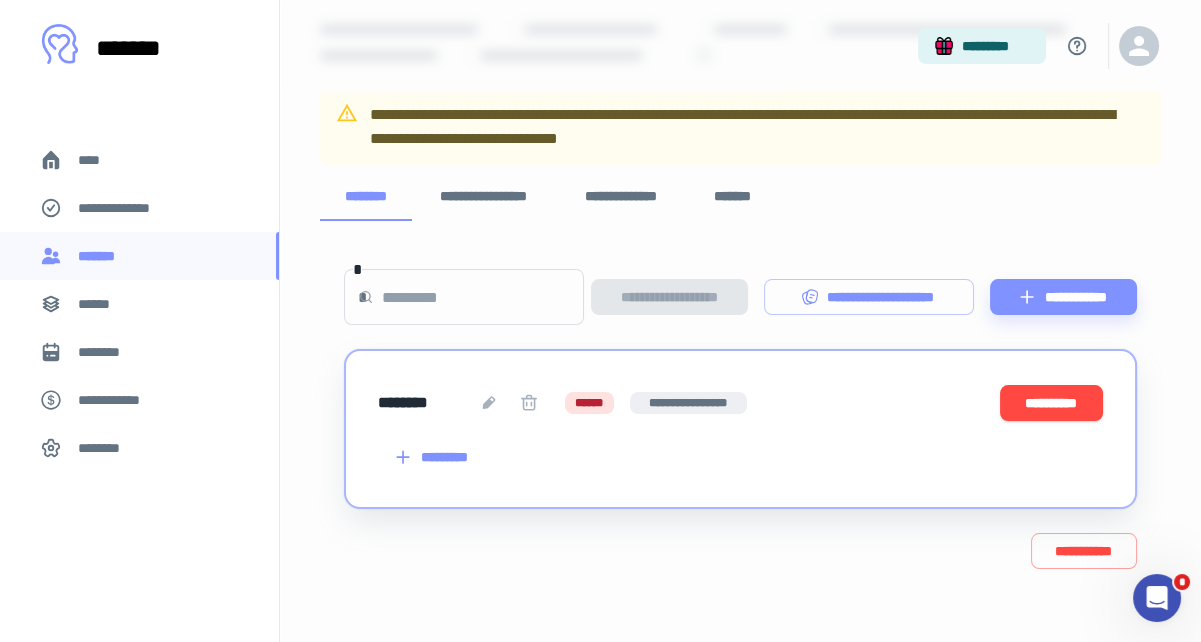 click on "********" at bounding box center [415, 403] 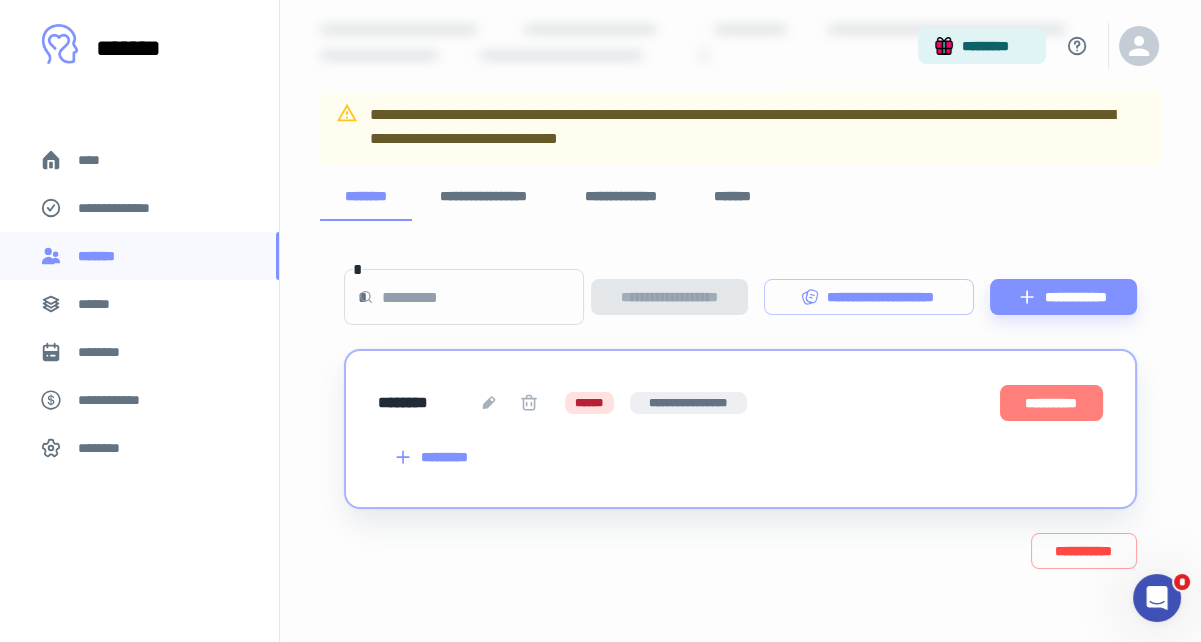 click on "**********" at bounding box center [1051, 403] 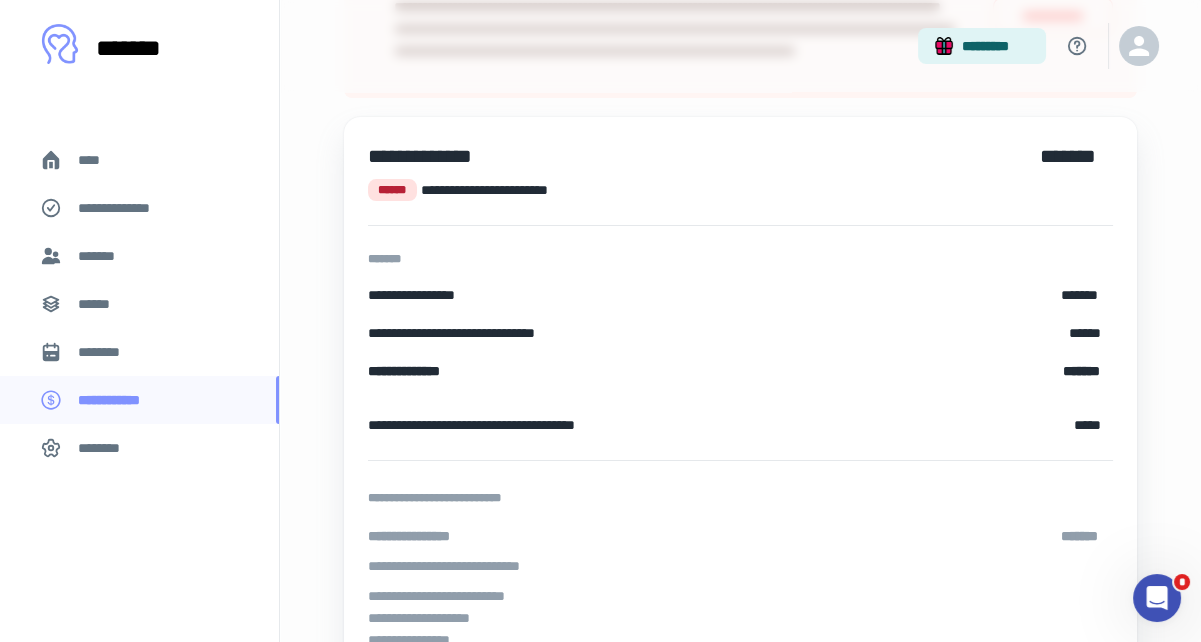 scroll, scrollTop: 466, scrollLeft: 0, axis: vertical 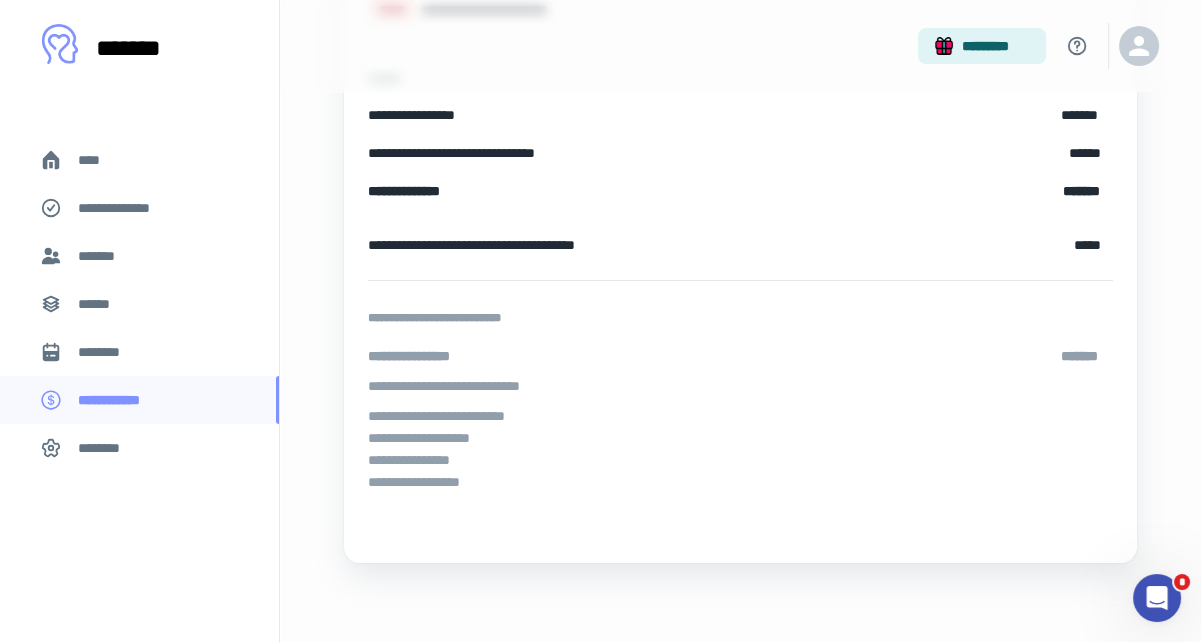 click 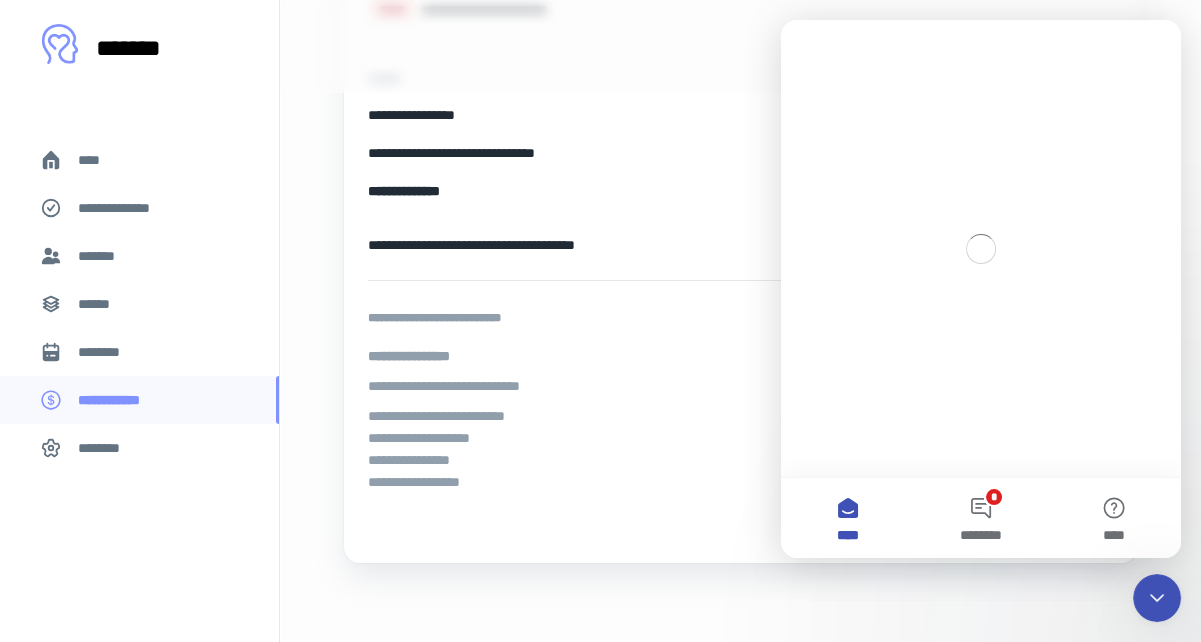scroll, scrollTop: 0, scrollLeft: 0, axis: both 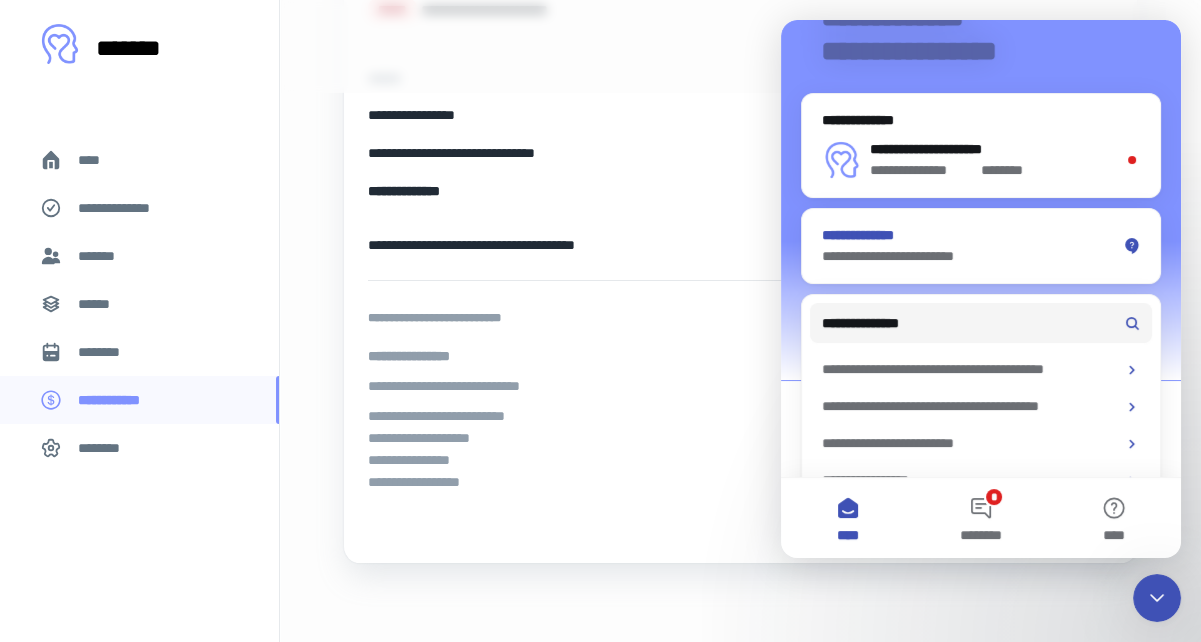 click on "**********" at bounding box center [964, 256] 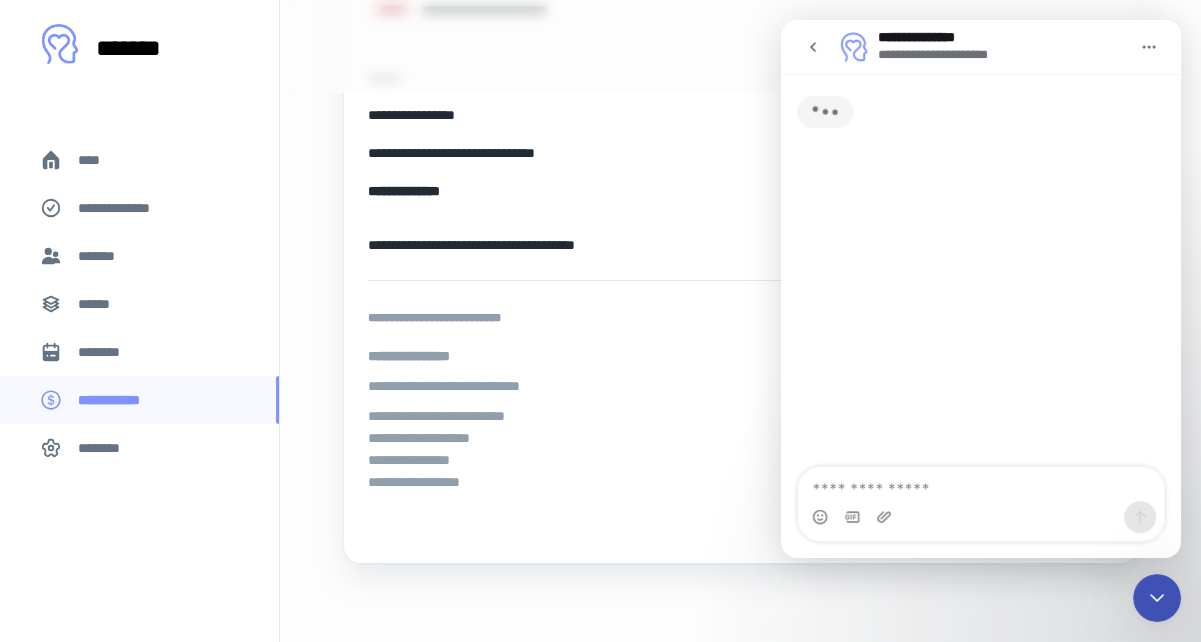 scroll, scrollTop: 0, scrollLeft: 0, axis: both 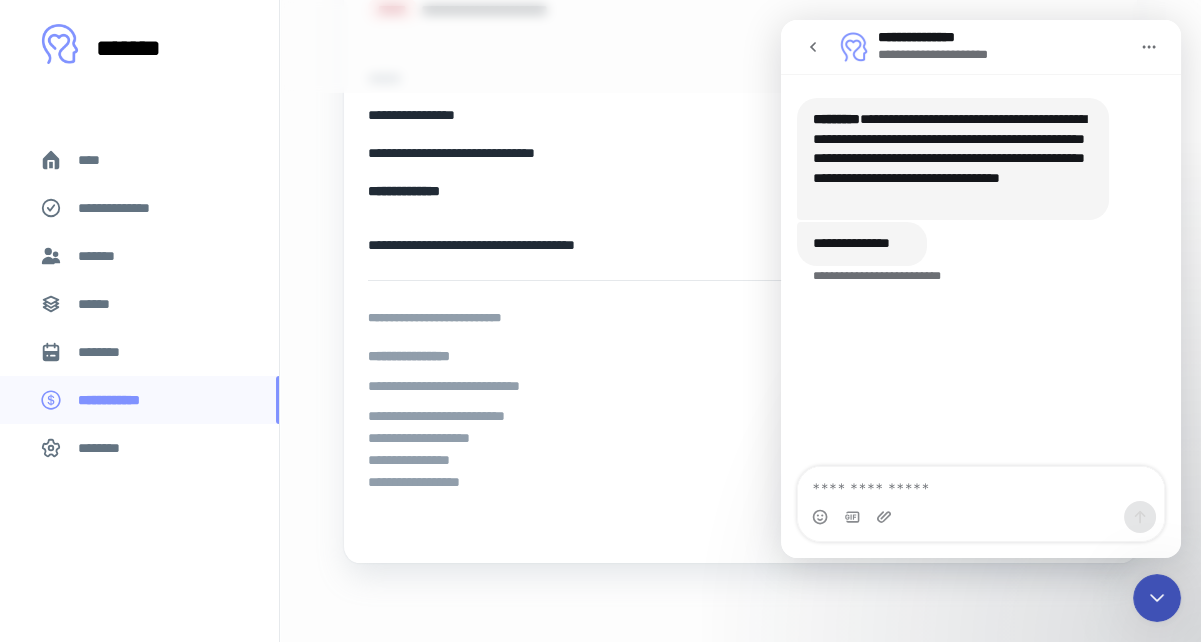 click at bounding box center [981, 484] 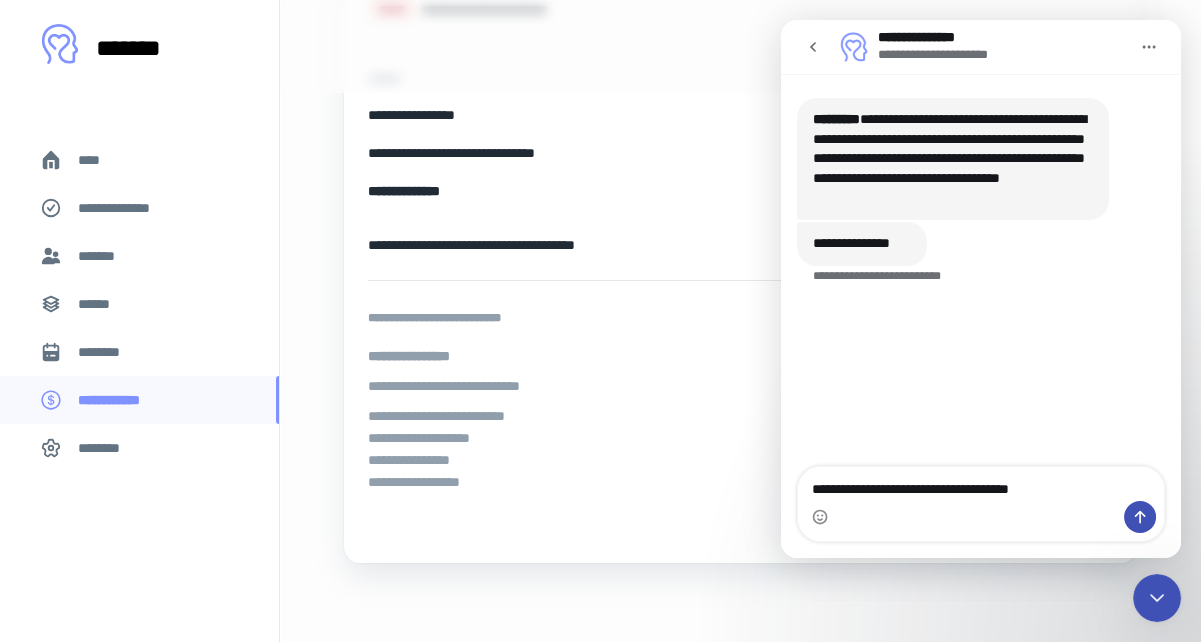 type on "**********" 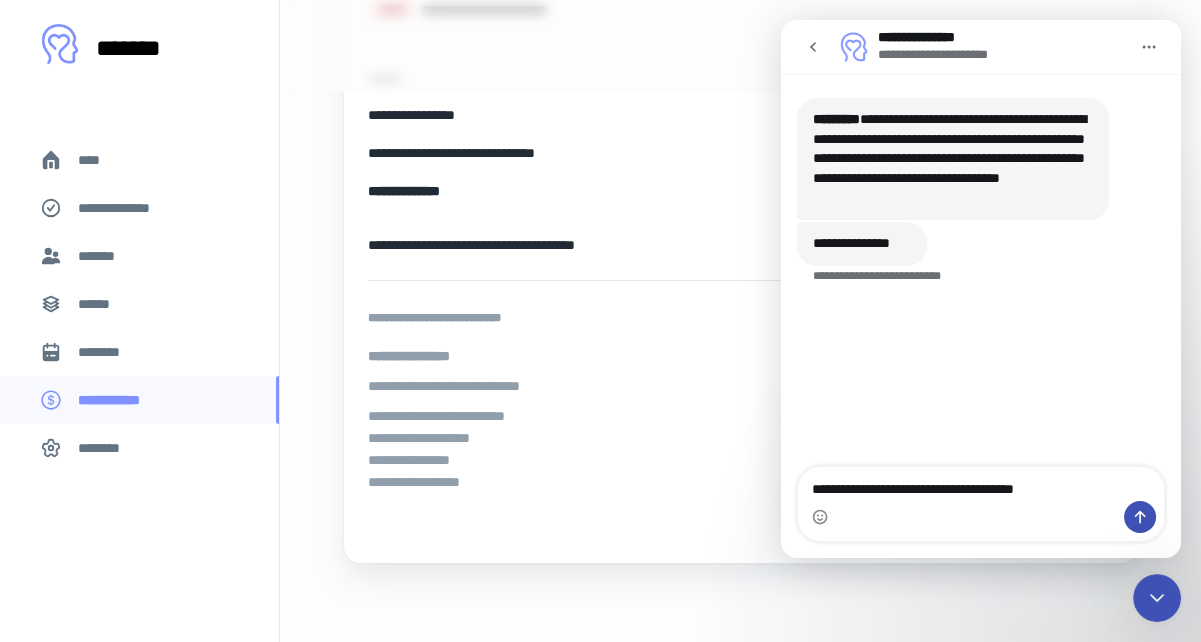 type 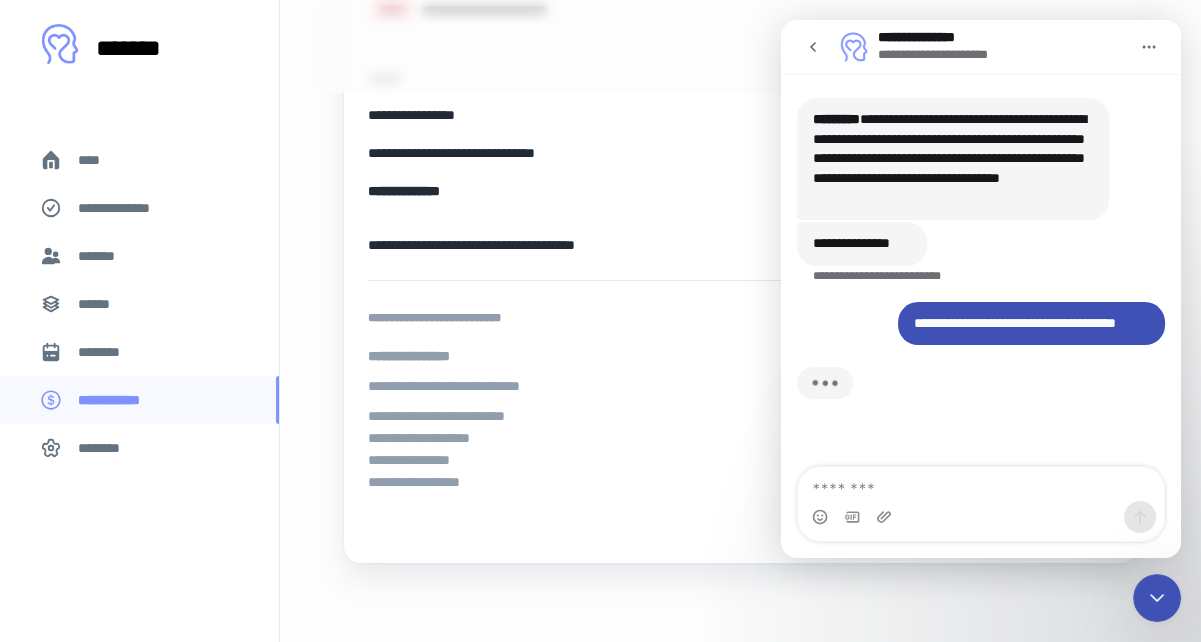 scroll, scrollTop: 3, scrollLeft: 0, axis: vertical 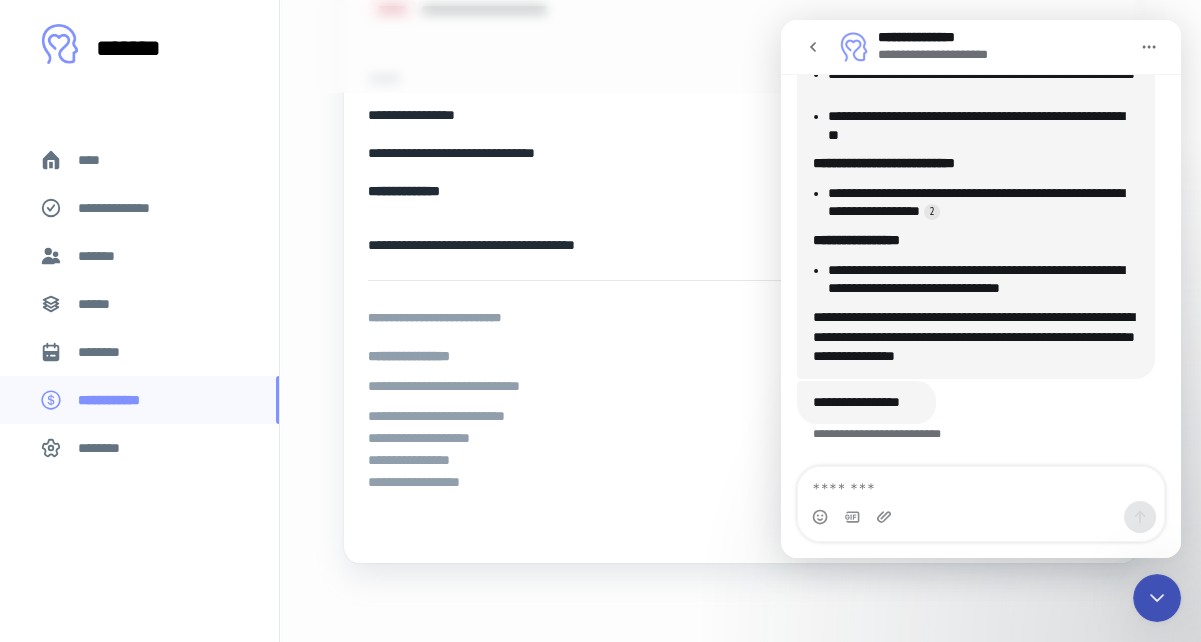 click at bounding box center (981, 484) 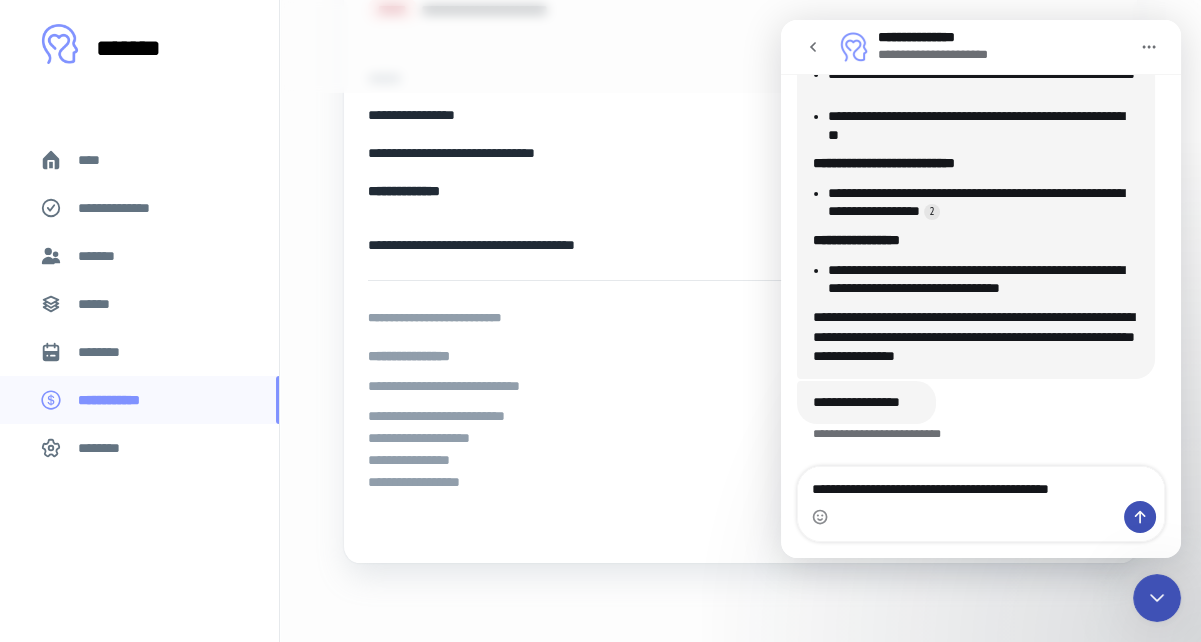 type on "**********" 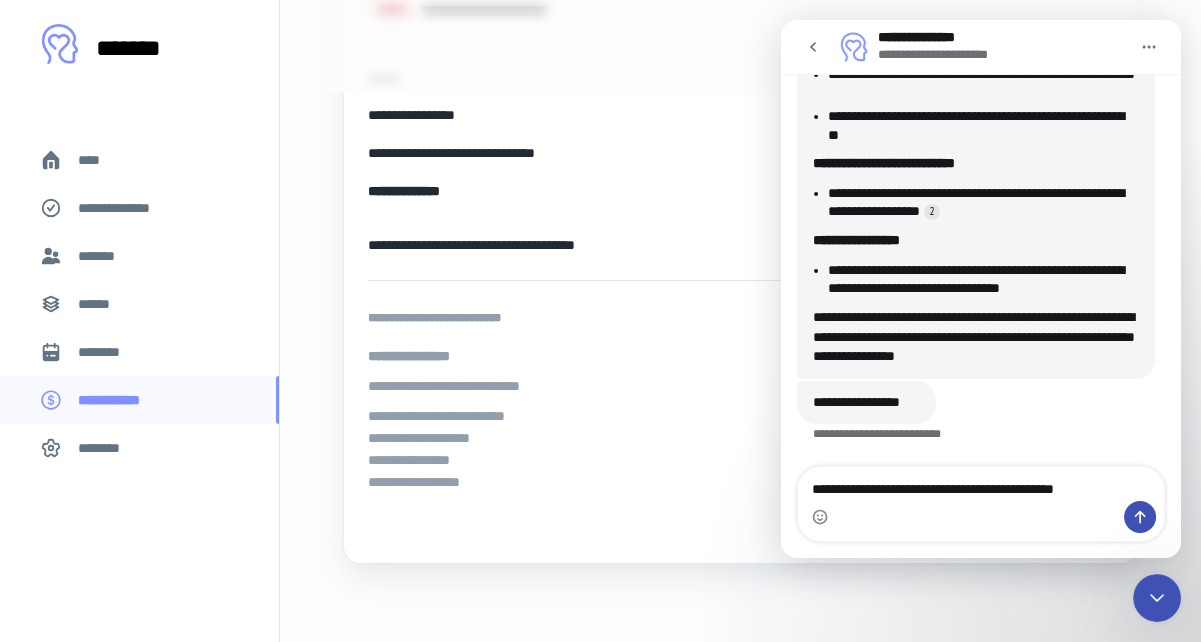 type 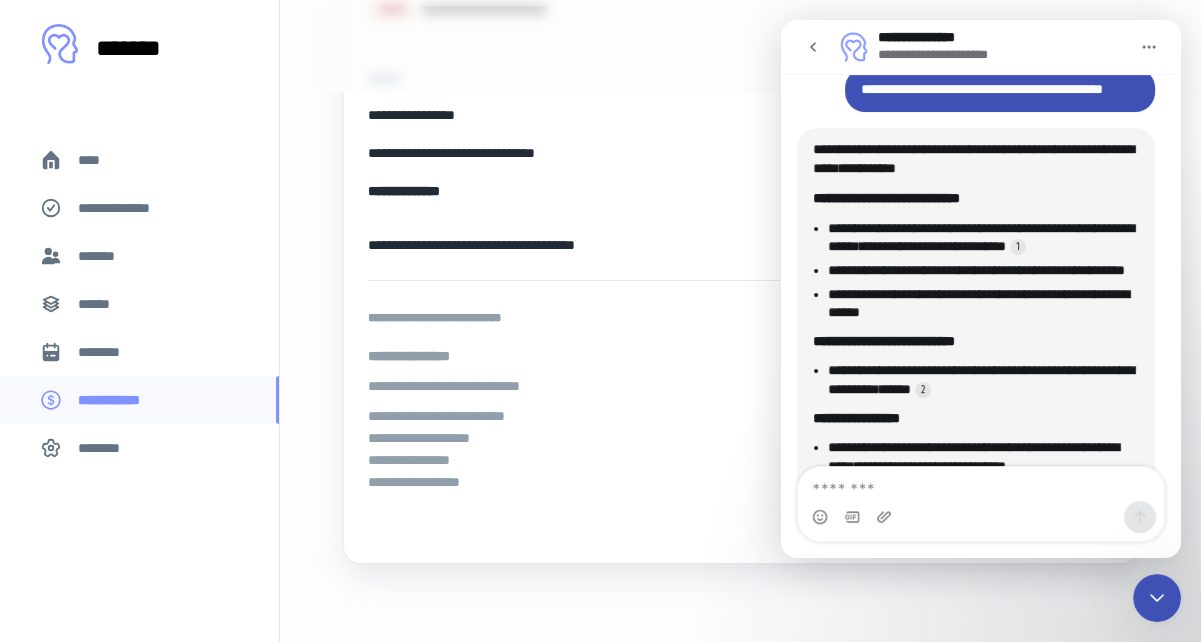 scroll, scrollTop: 839, scrollLeft: 0, axis: vertical 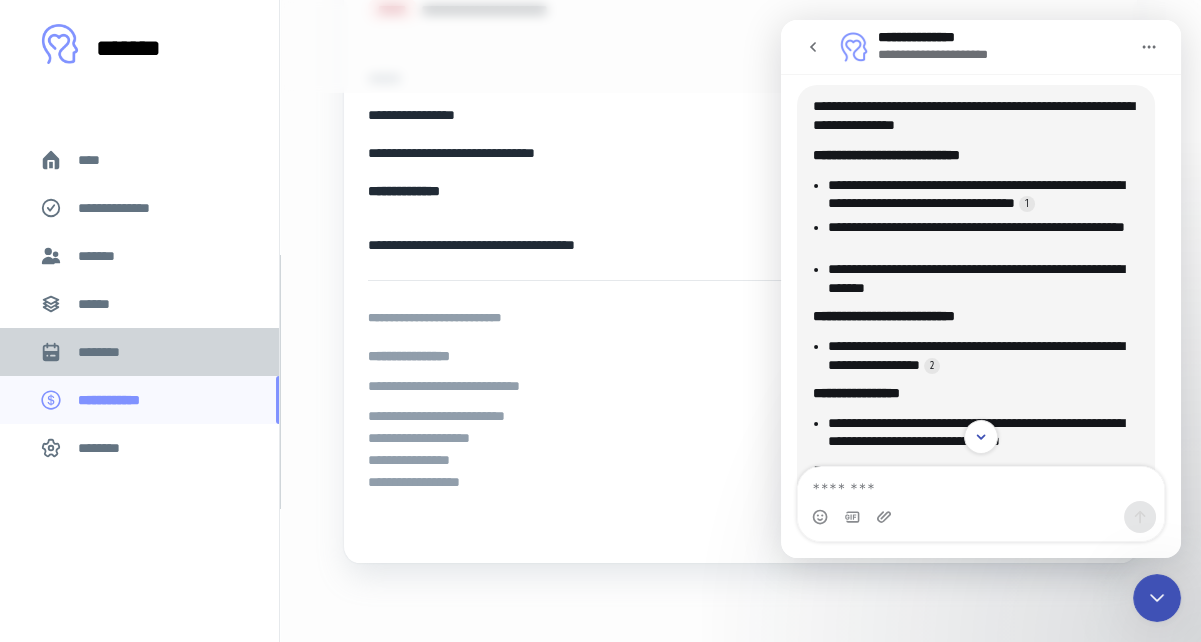 click on "********" at bounding box center [107, 352] 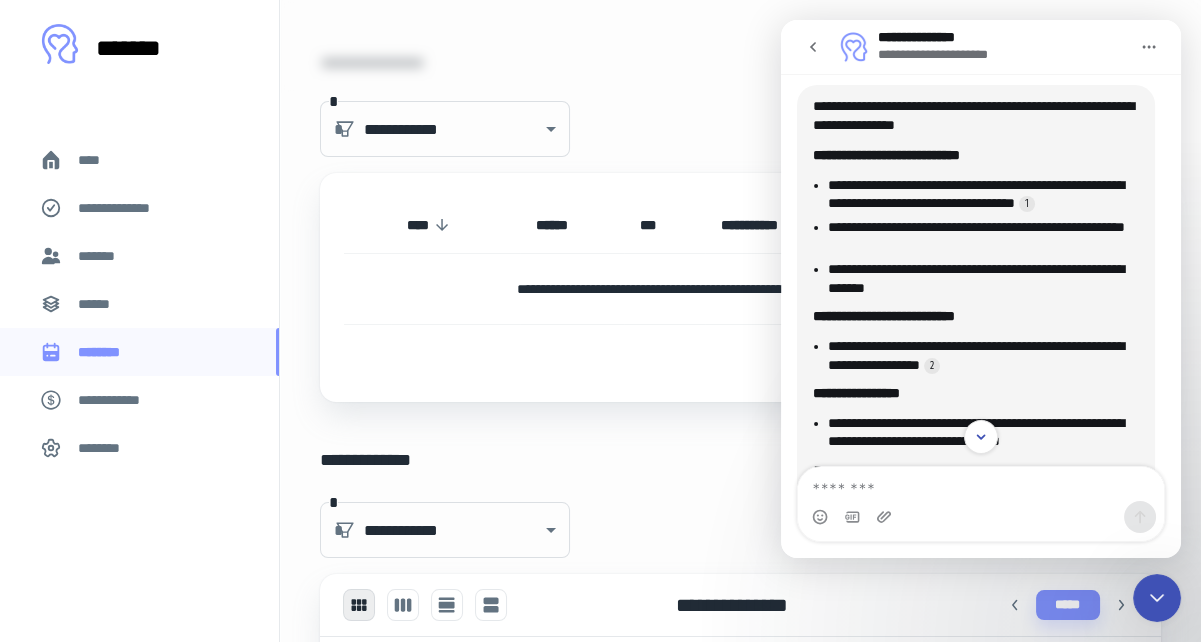 scroll, scrollTop: 206, scrollLeft: 0, axis: vertical 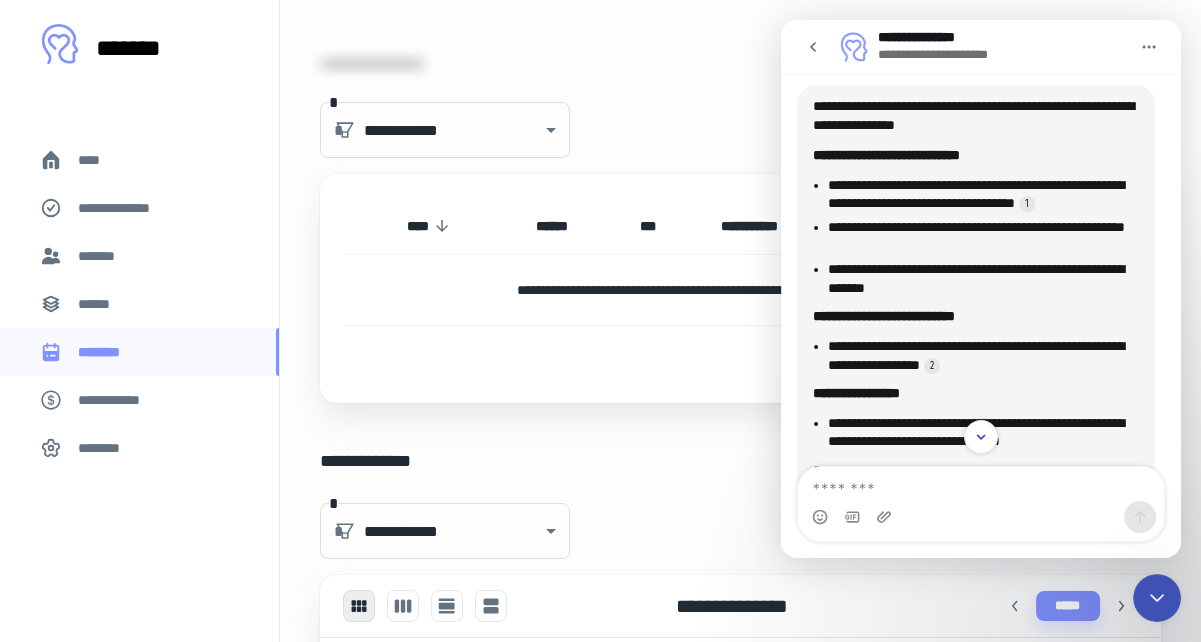 click 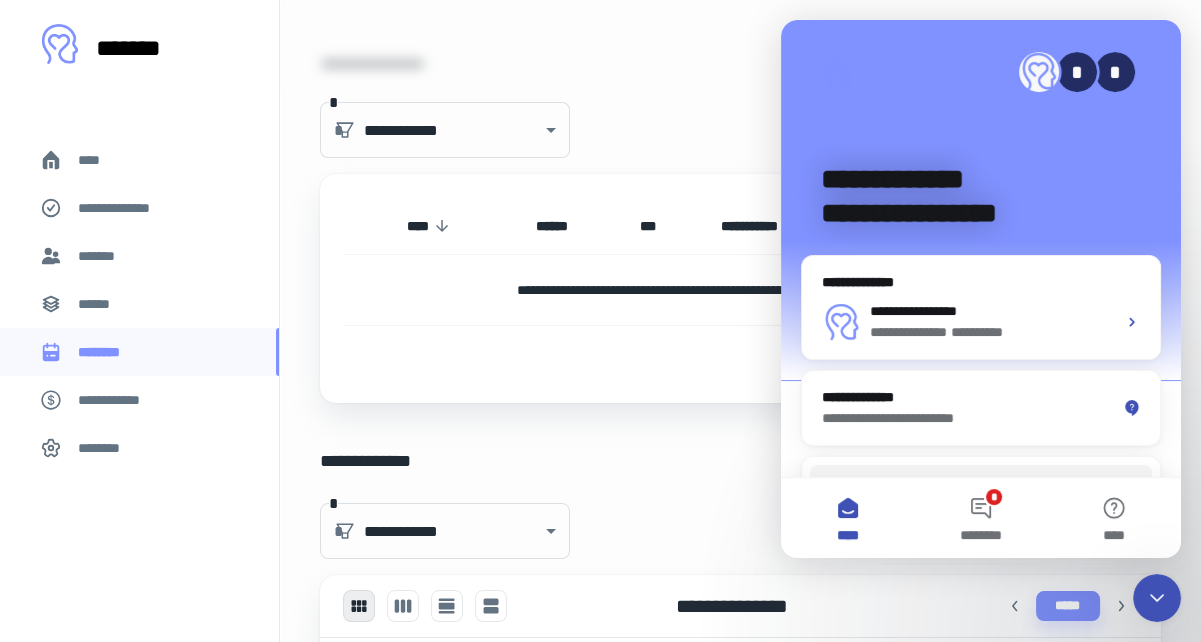 scroll, scrollTop: 2, scrollLeft: 0, axis: vertical 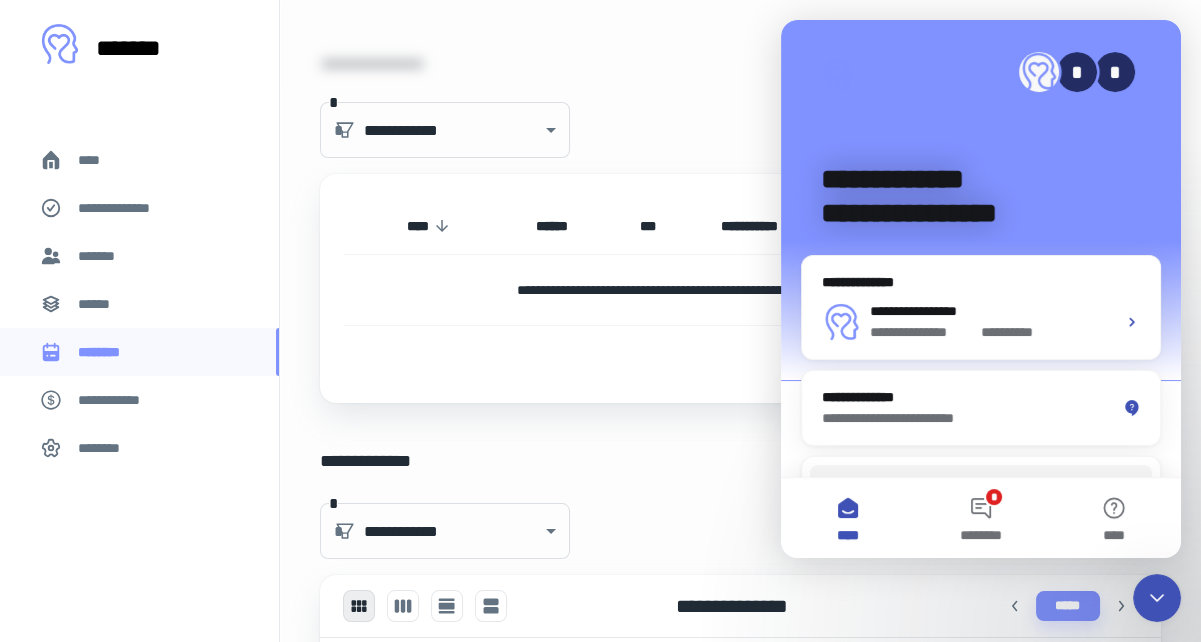 click at bounding box center [1157, 598] 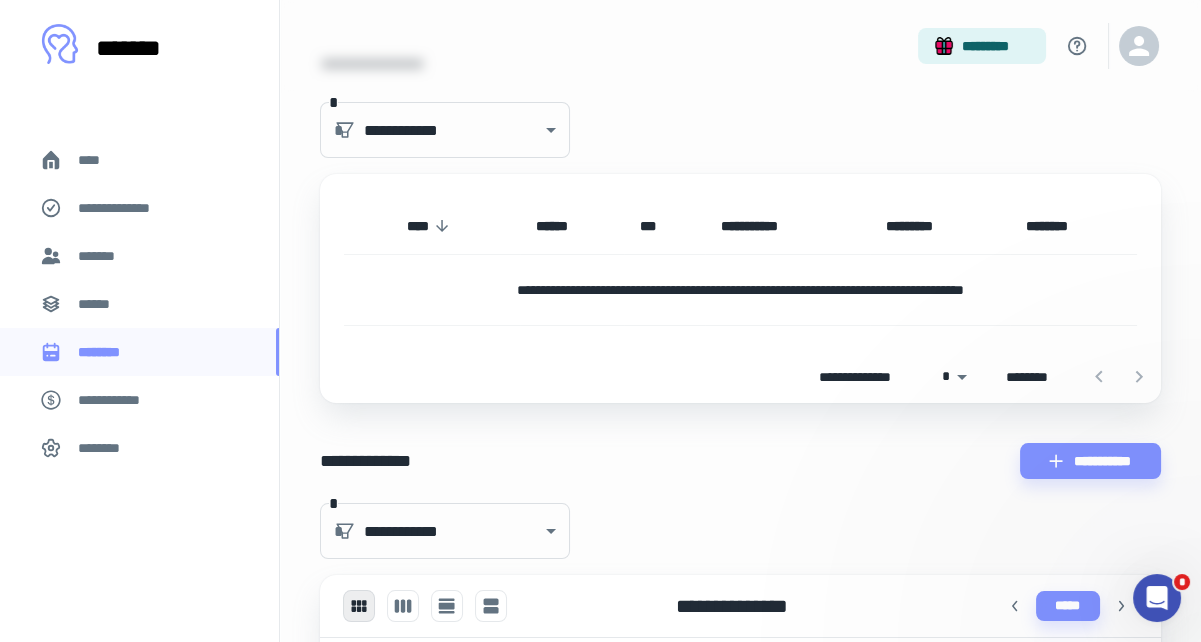 scroll, scrollTop: 0, scrollLeft: 0, axis: both 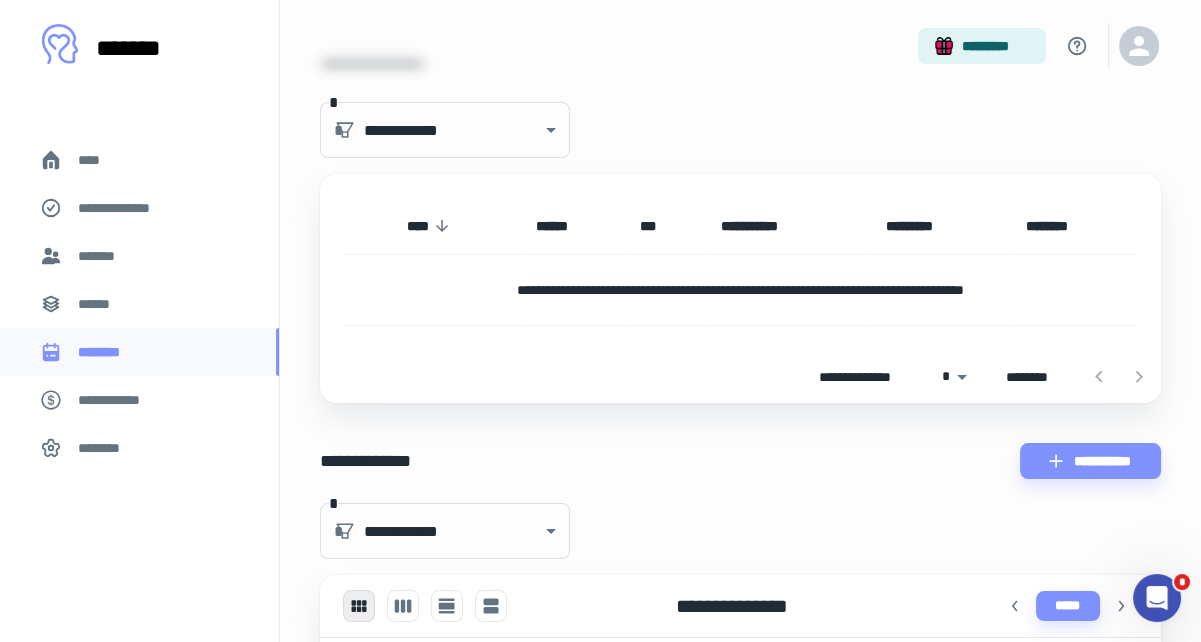 click on "[EMAIL]" at bounding box center (740, 290) 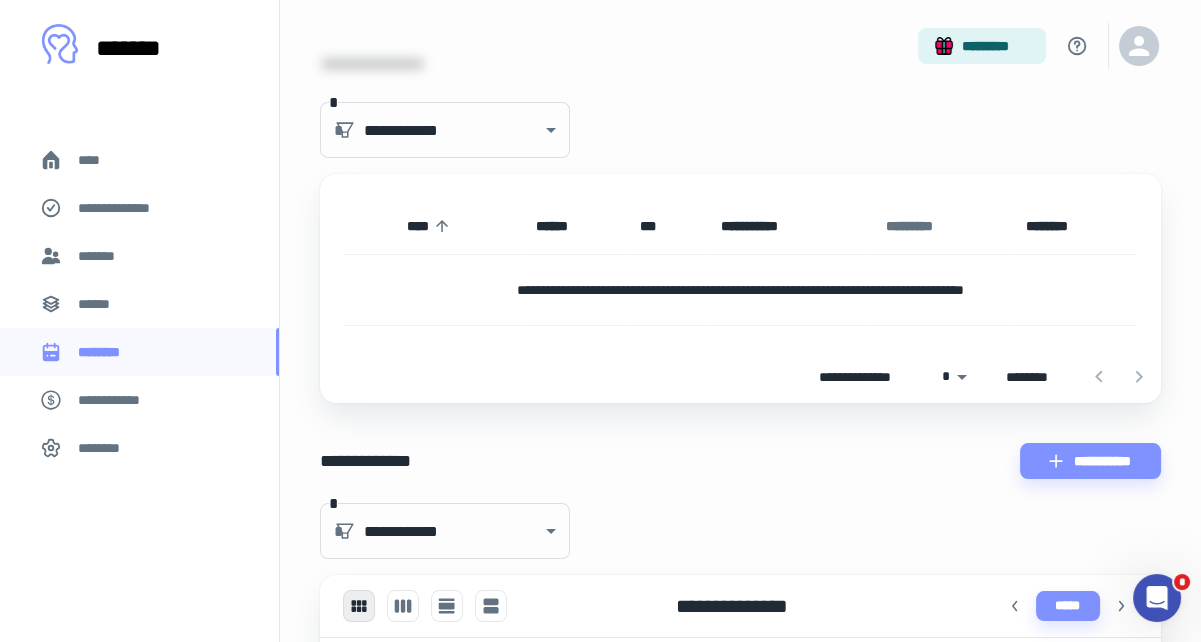 click on "*********" at bounding box center [918, 226] 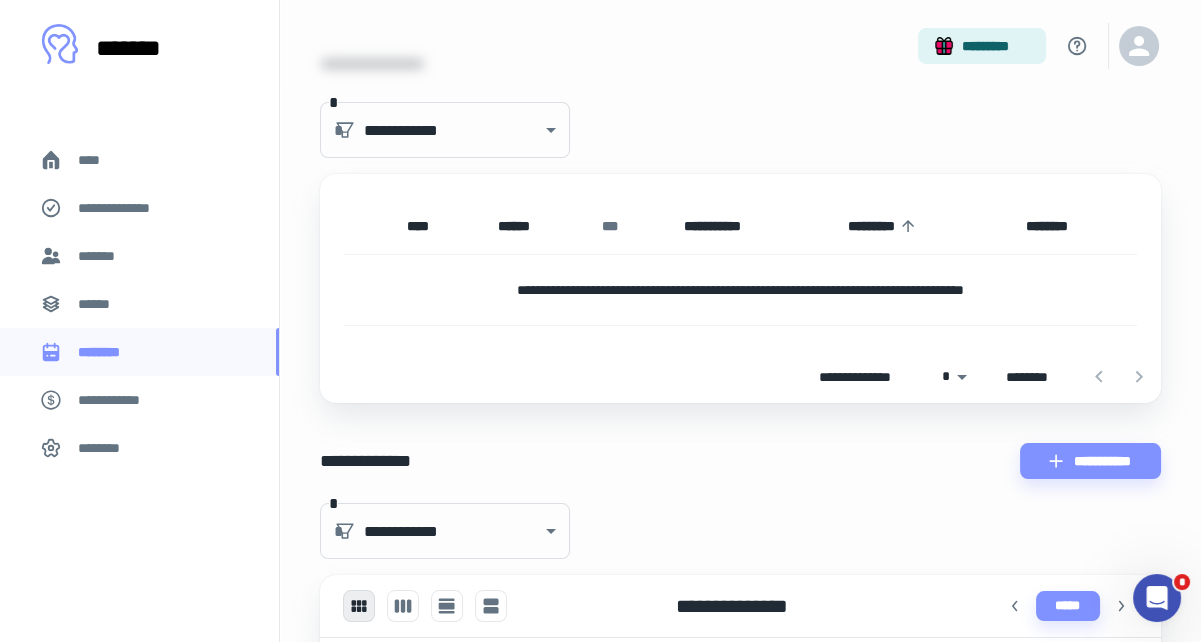 click on "***" at bounding box center (614, 226) 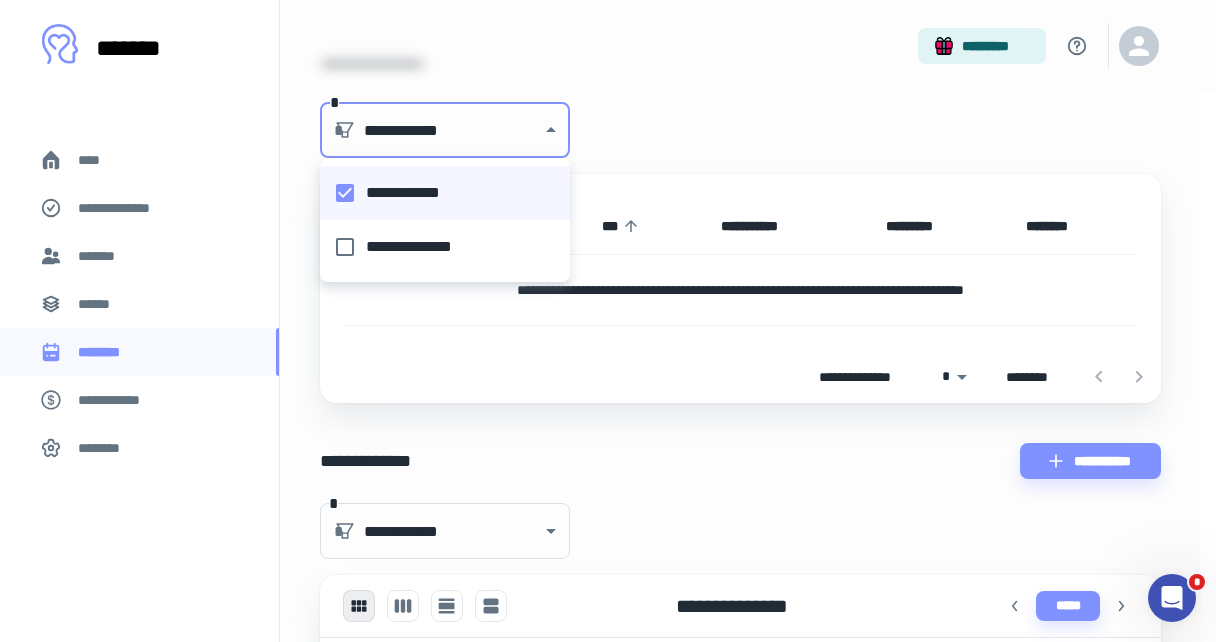 click on "[PHONE]" at bounding box center (608, 115) 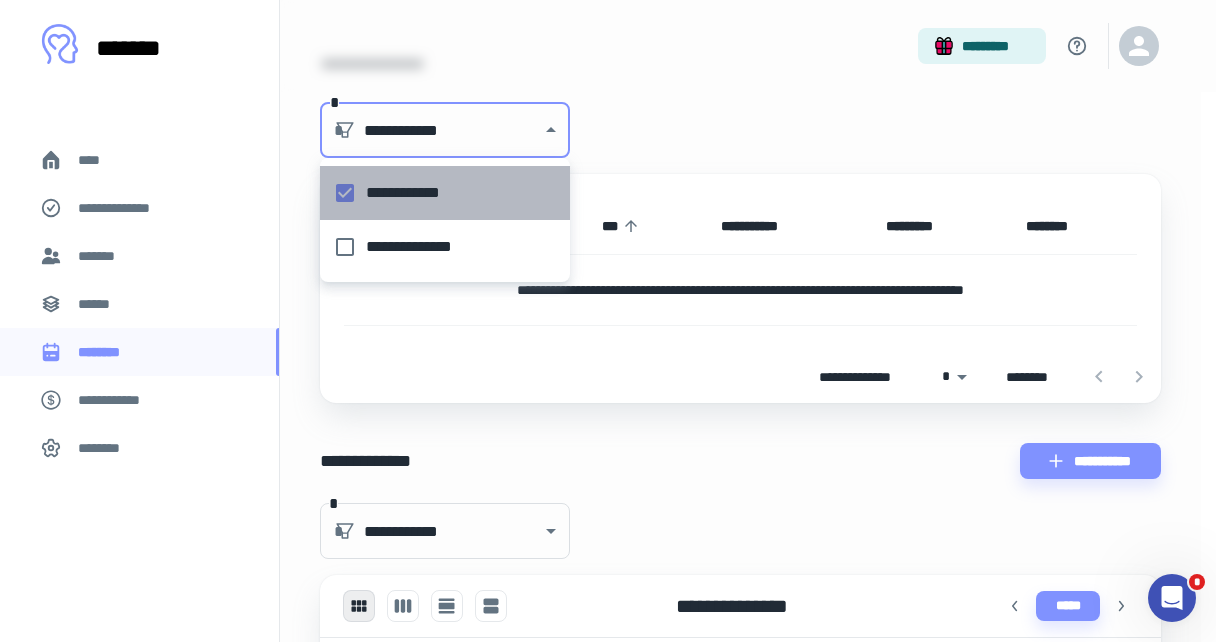 click on "**********" at bounding box center (439, 193) 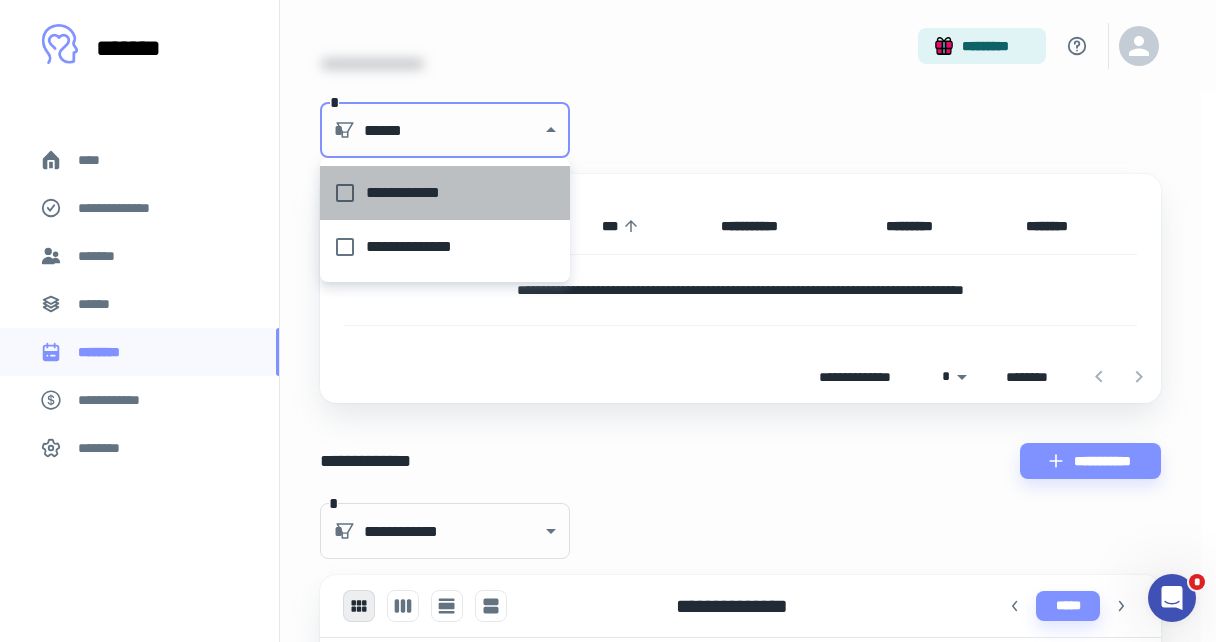 click on "**********" at bounding box center [439, 193] 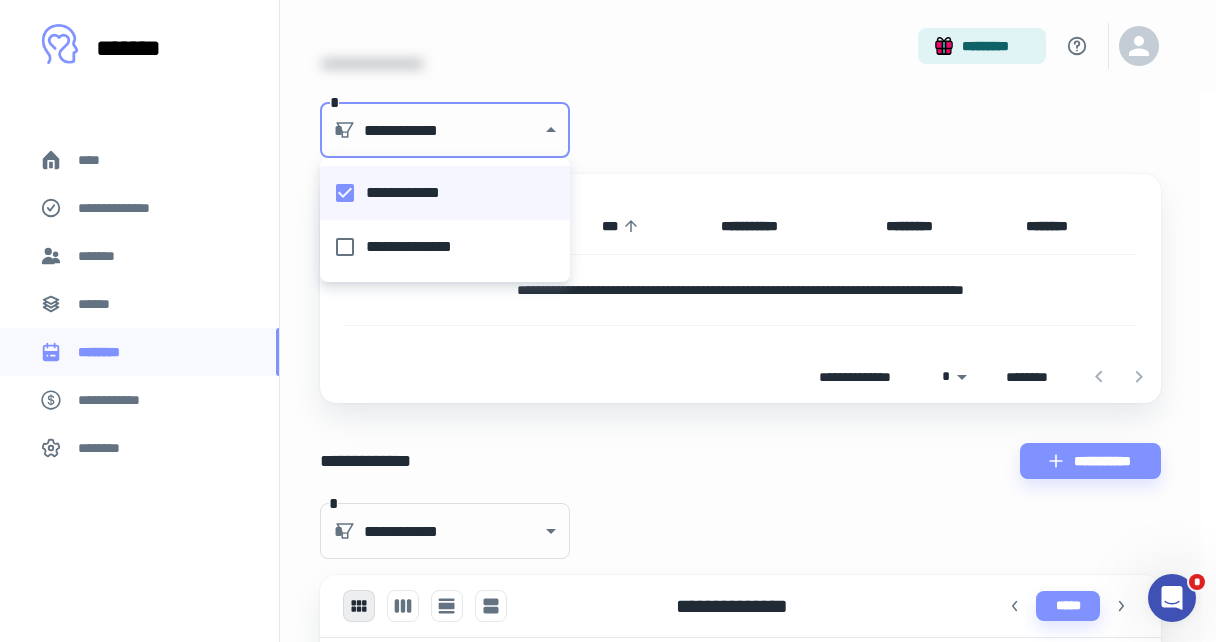 click at bounding box center (608, 321) 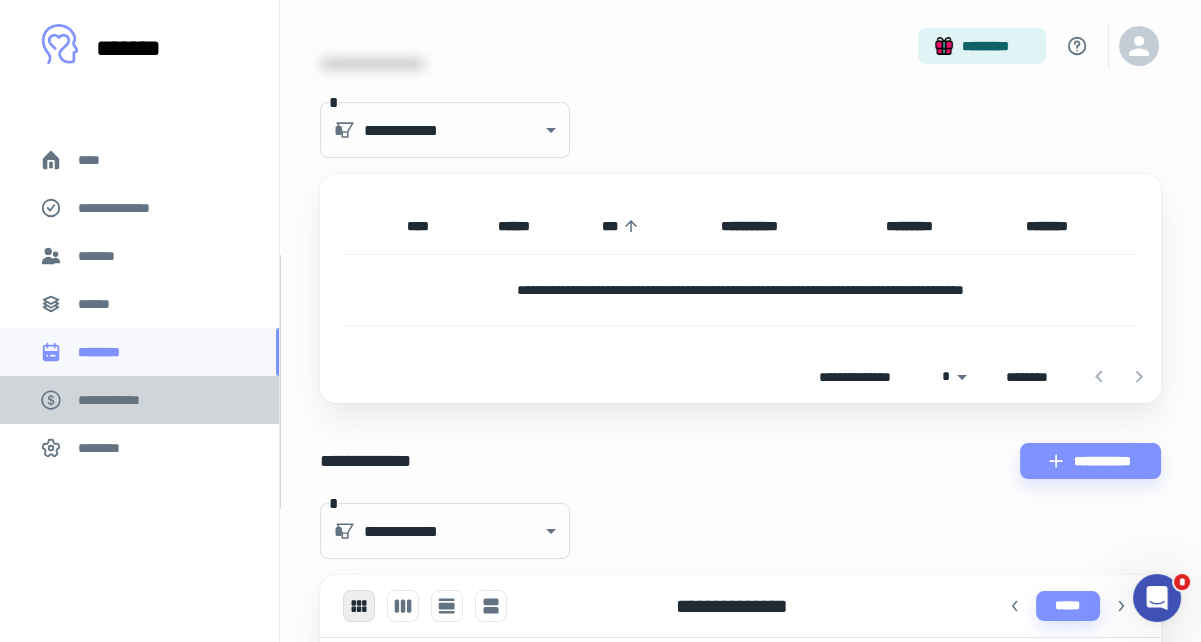 click on "**********" at bounding box center [119, 400] 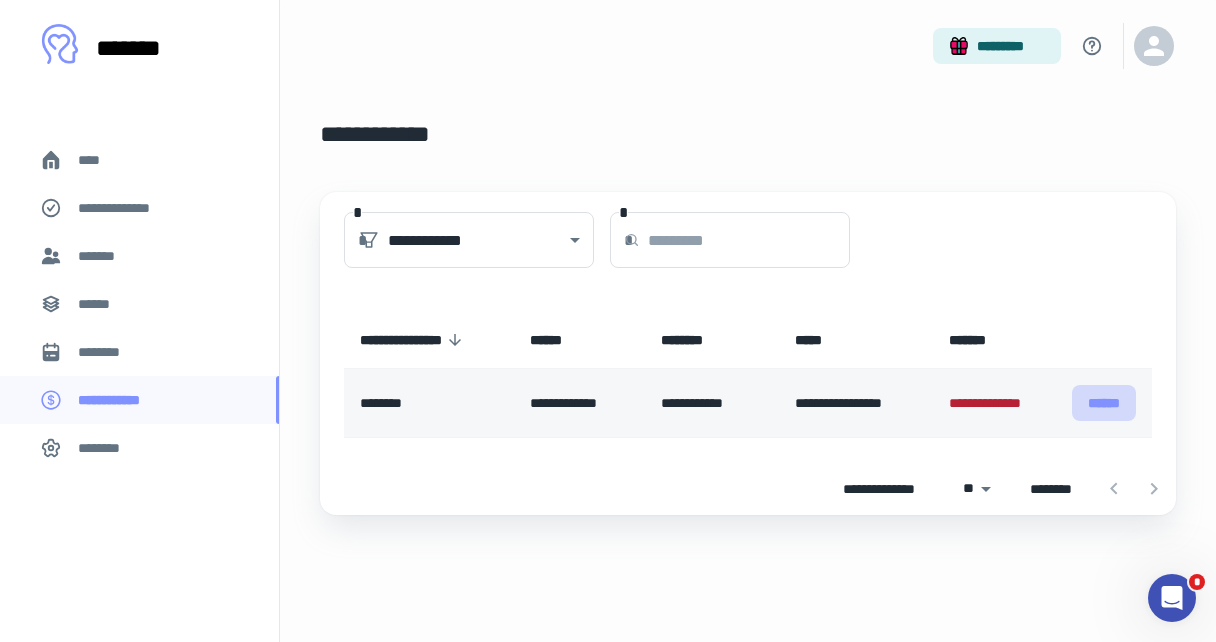 click on "******" at bounding box center (1104, 403) 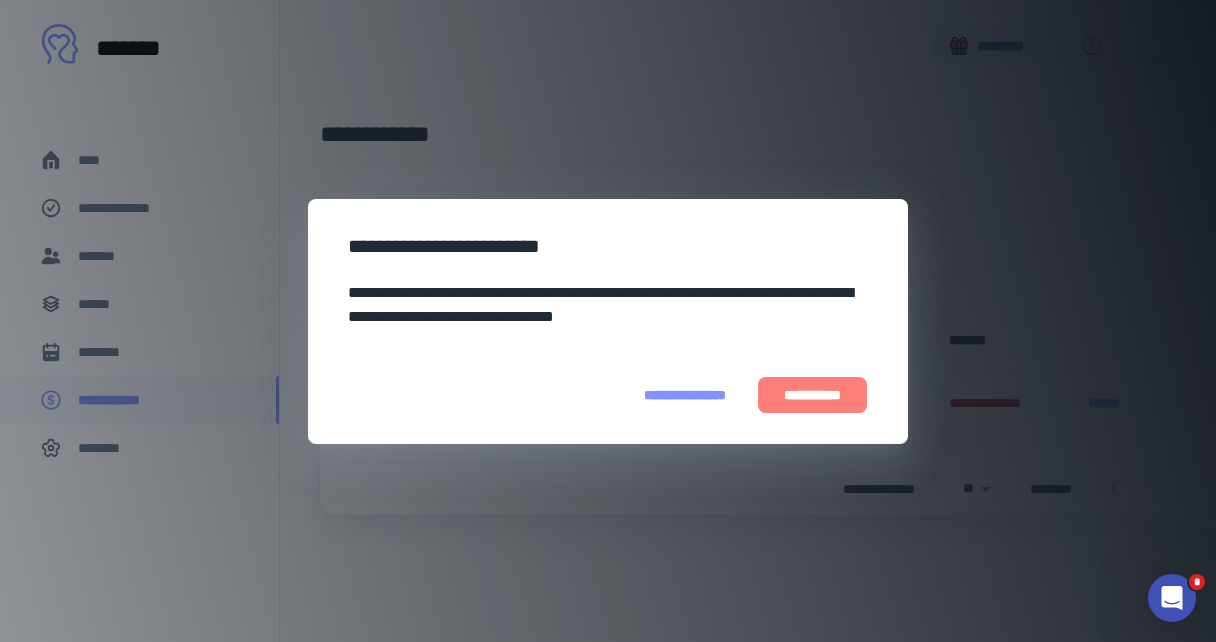 click on "**********" at bounding box center (812, 395) 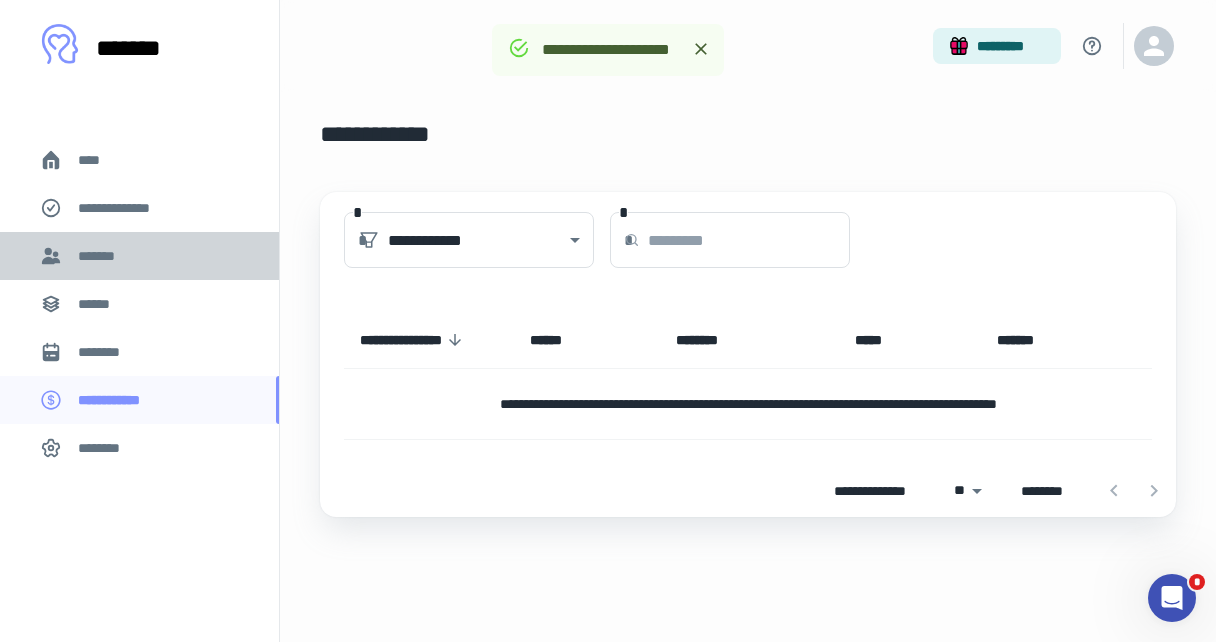 click on "*******" at bounding box center [100, 256] 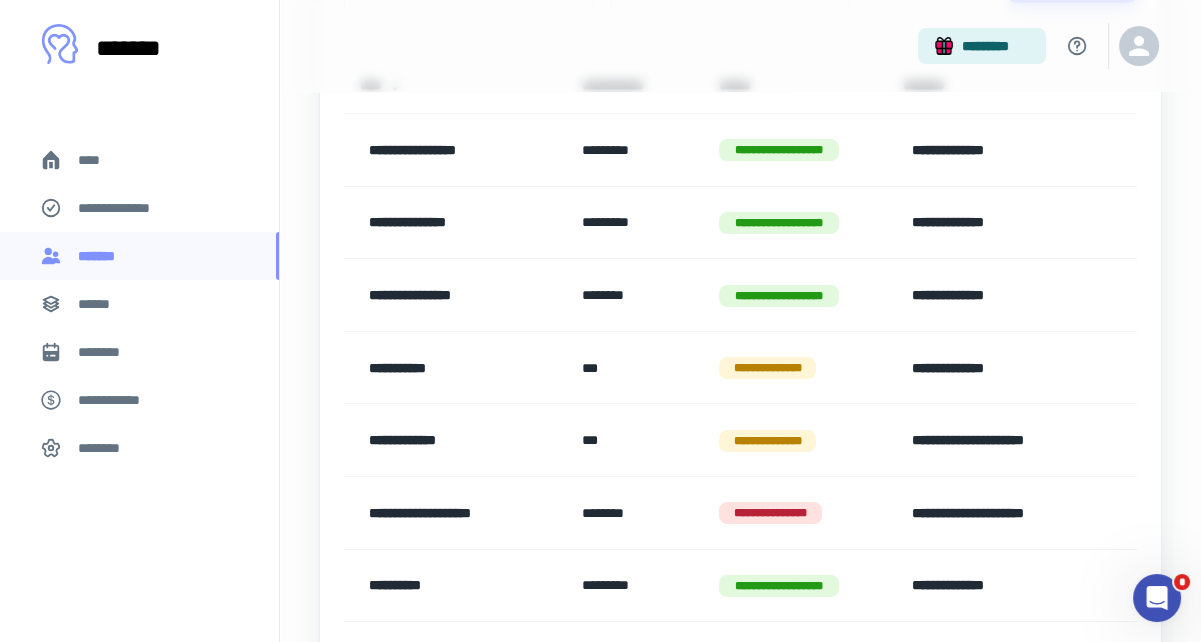 scroll, scrollTop: 300, scrollLeft: 0, axis: vertical 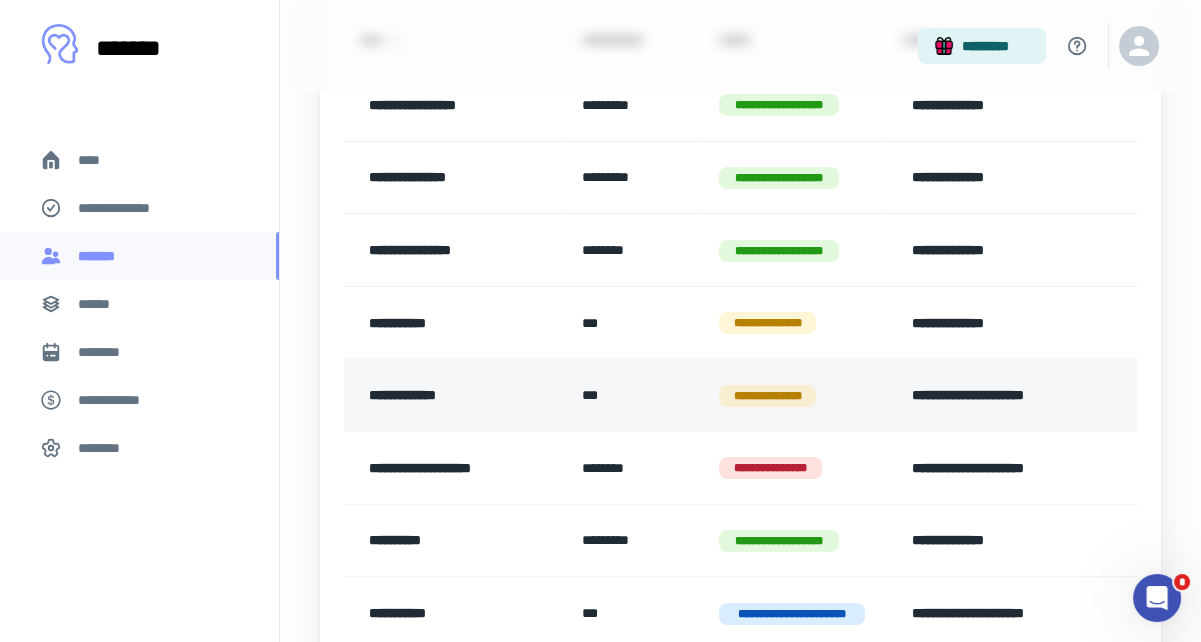 click on "**********" at bounding box center [767, 396] 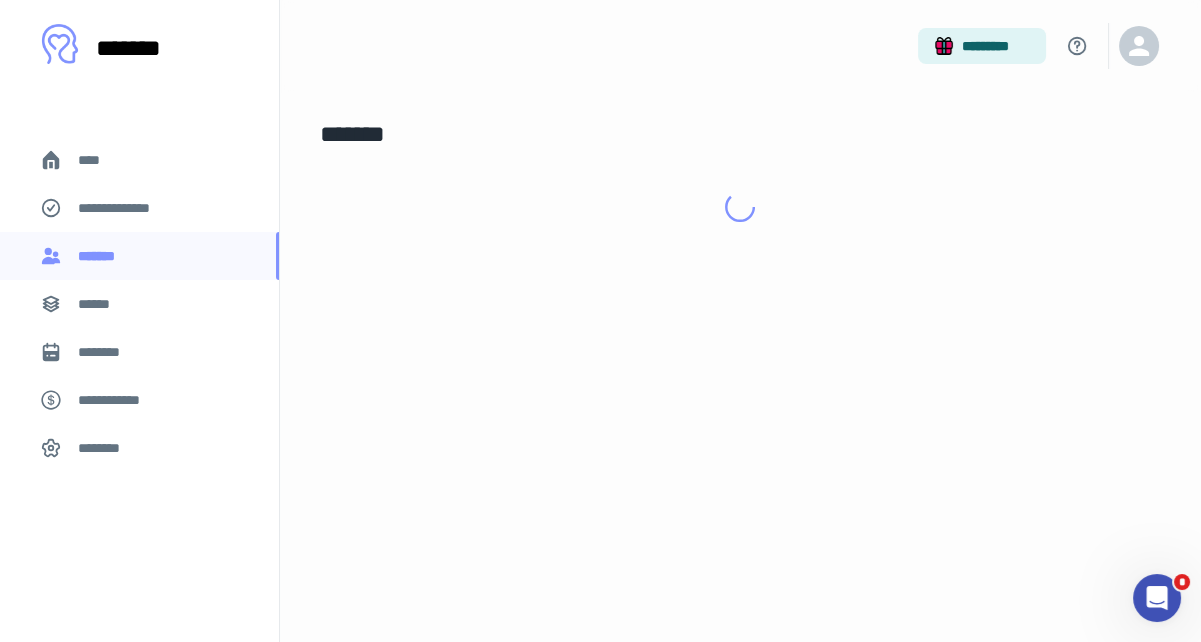 scroll, scrollTop: 0, scrollLeft: 0, axis: both 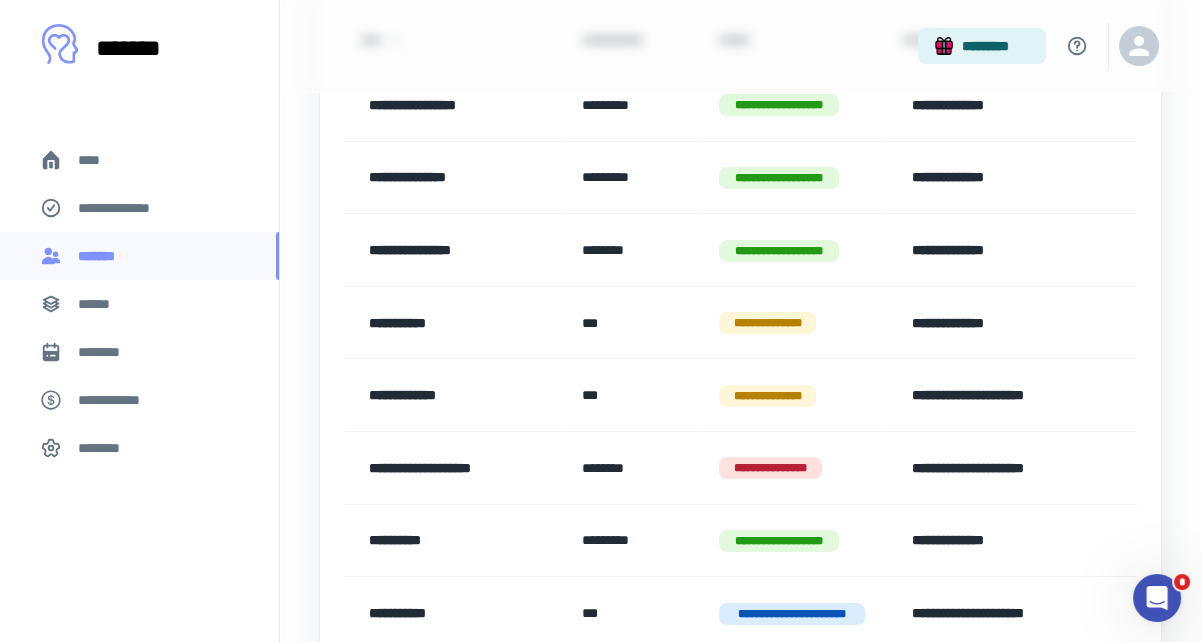 click on "**********" at bounding box center [770, 468] 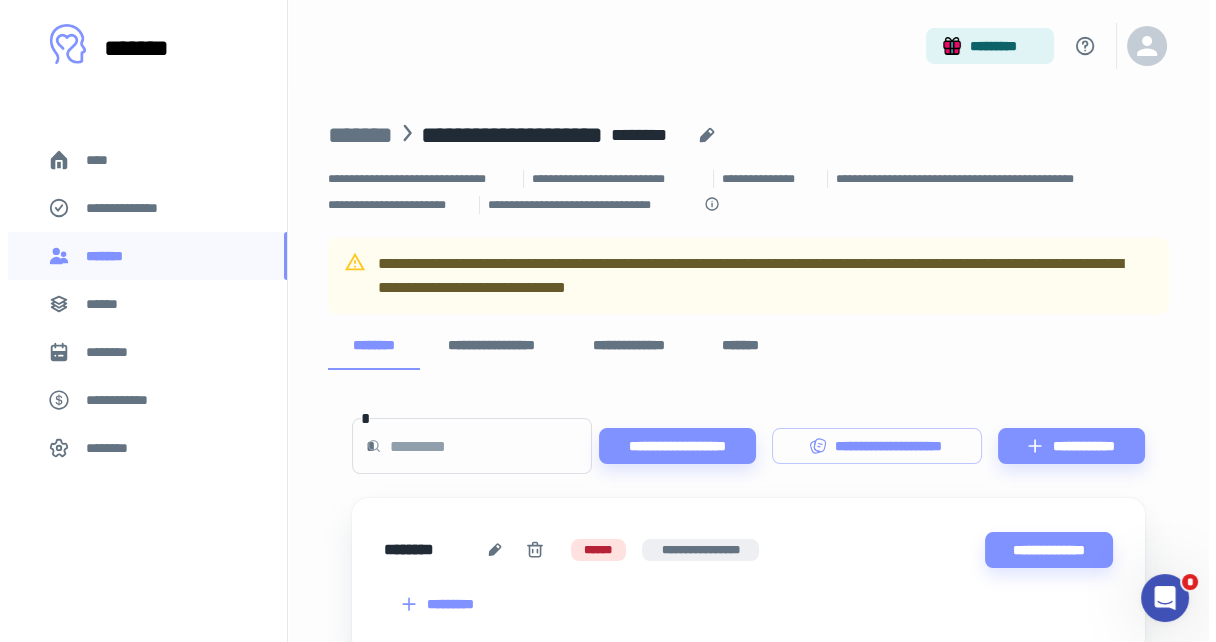 scroll, scrollTop: 151, scrollLeft: 0, axis: vertical 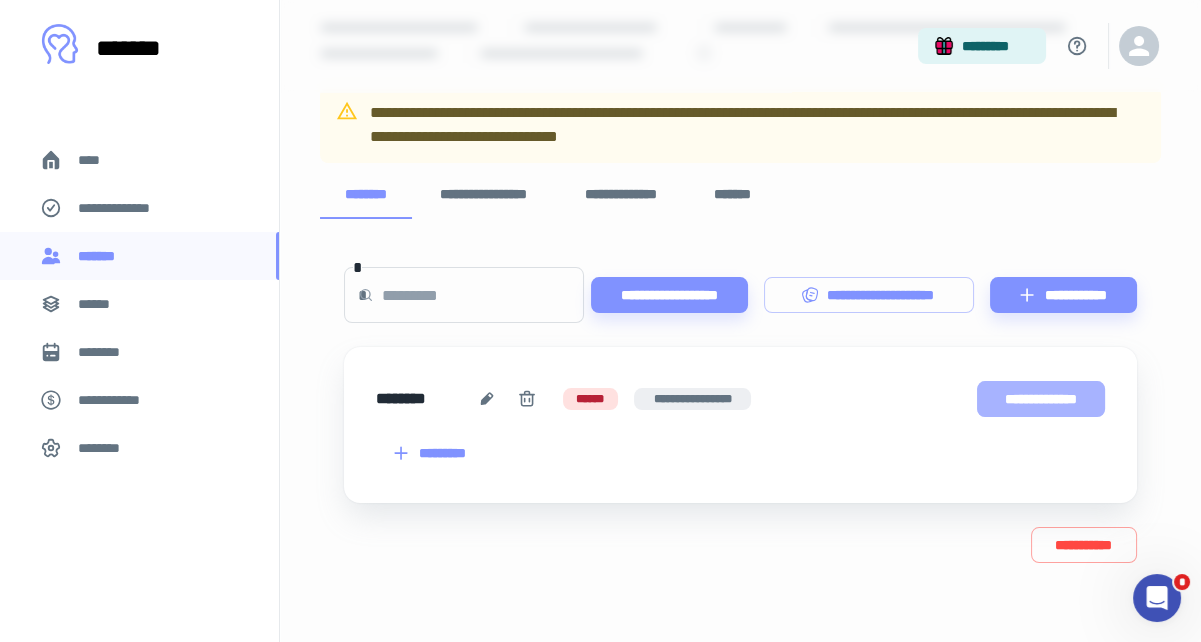 click on "**********" at bounding box center [1041, 399] 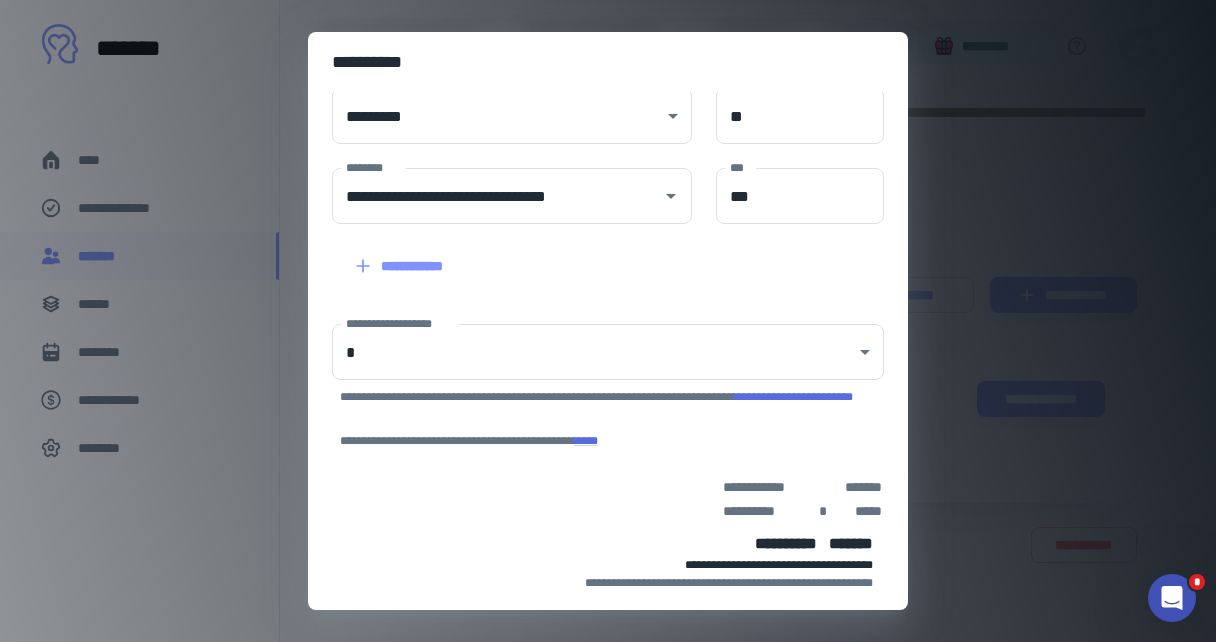 scroll, scrollTop: 196, scrollLeft: 0, axis: vertical 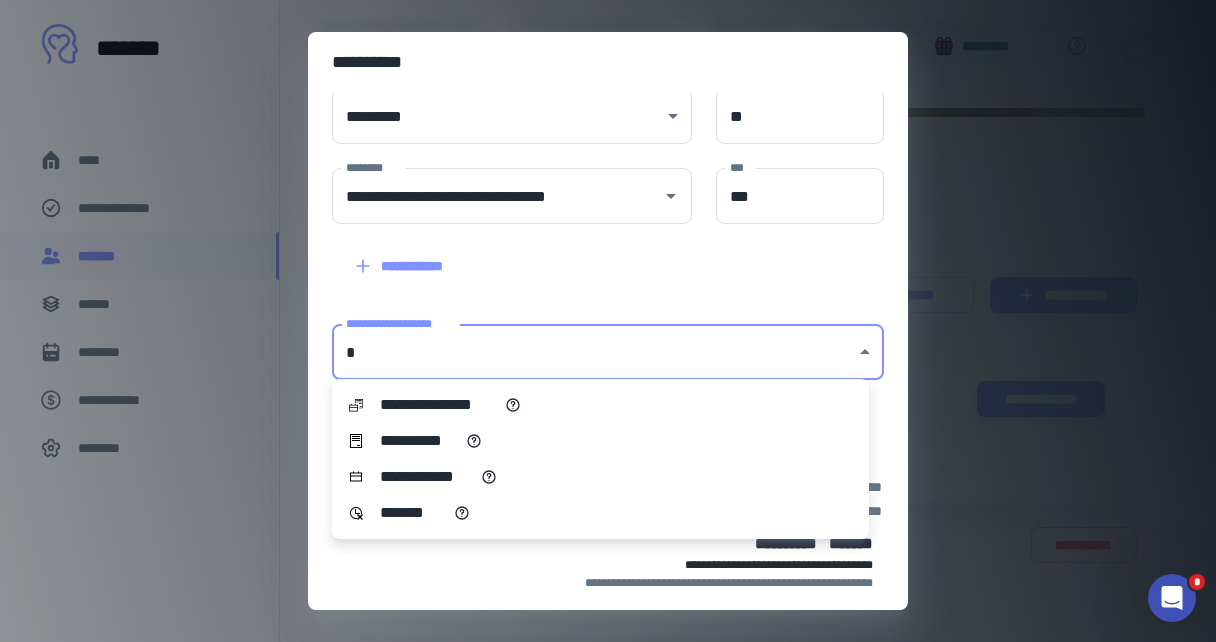 click on "[PHONE]" at bounding box center [608, 170] 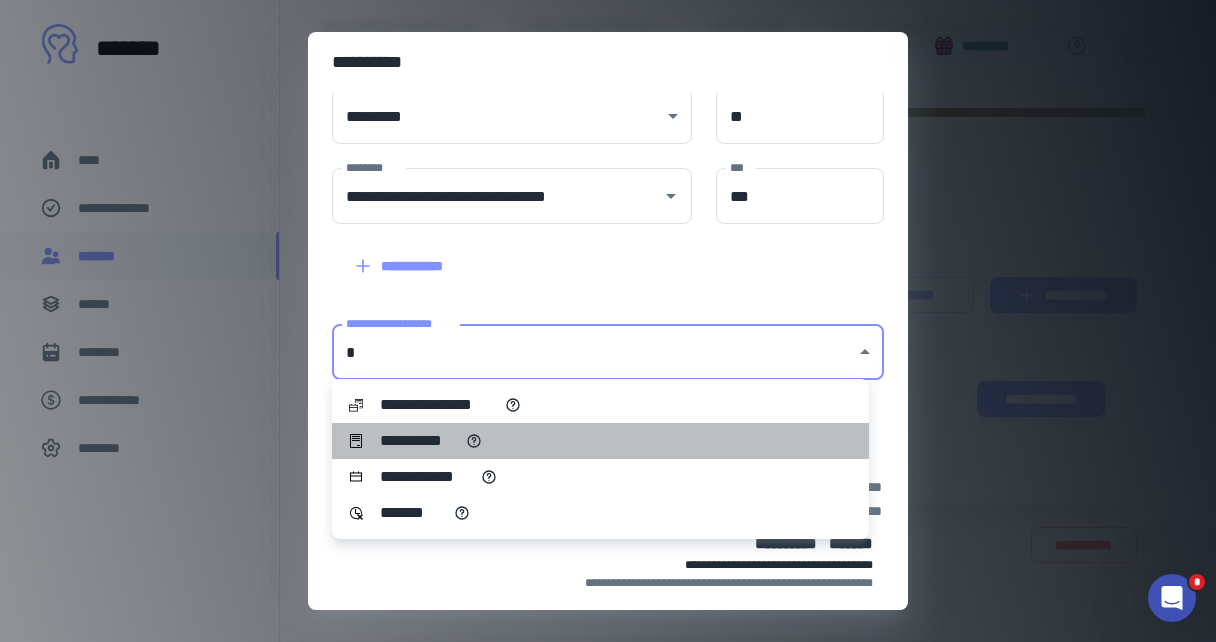 click on "**********" at bounding box center [419, 441] 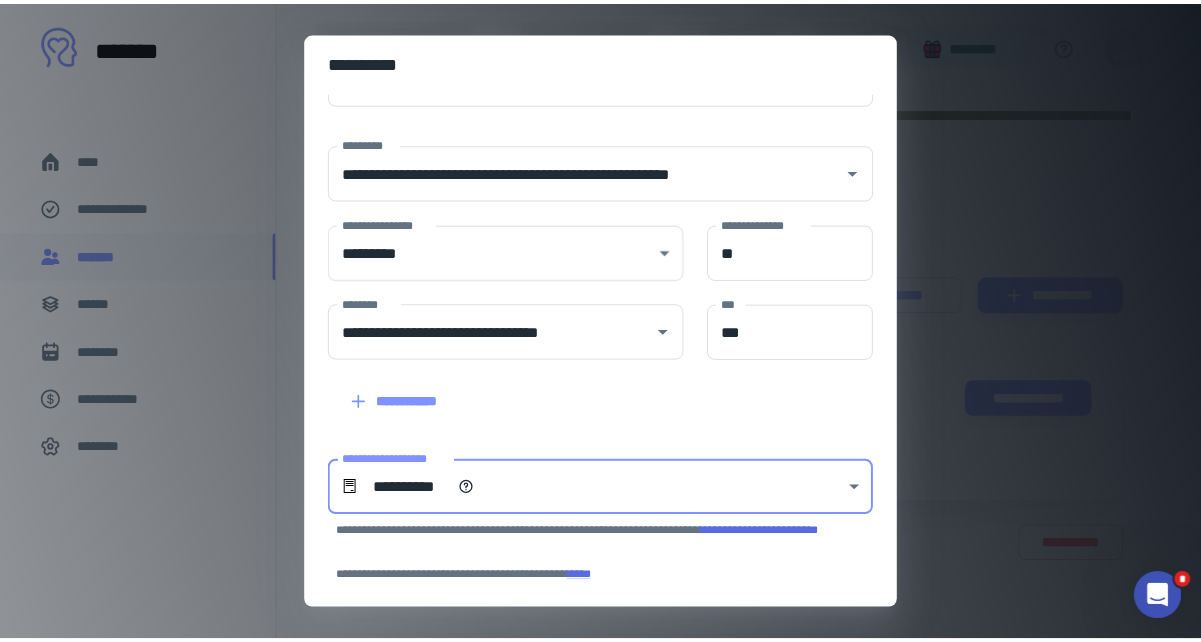 scroll, scrollTop: 183, scrollLeft: 0, axis: vertical 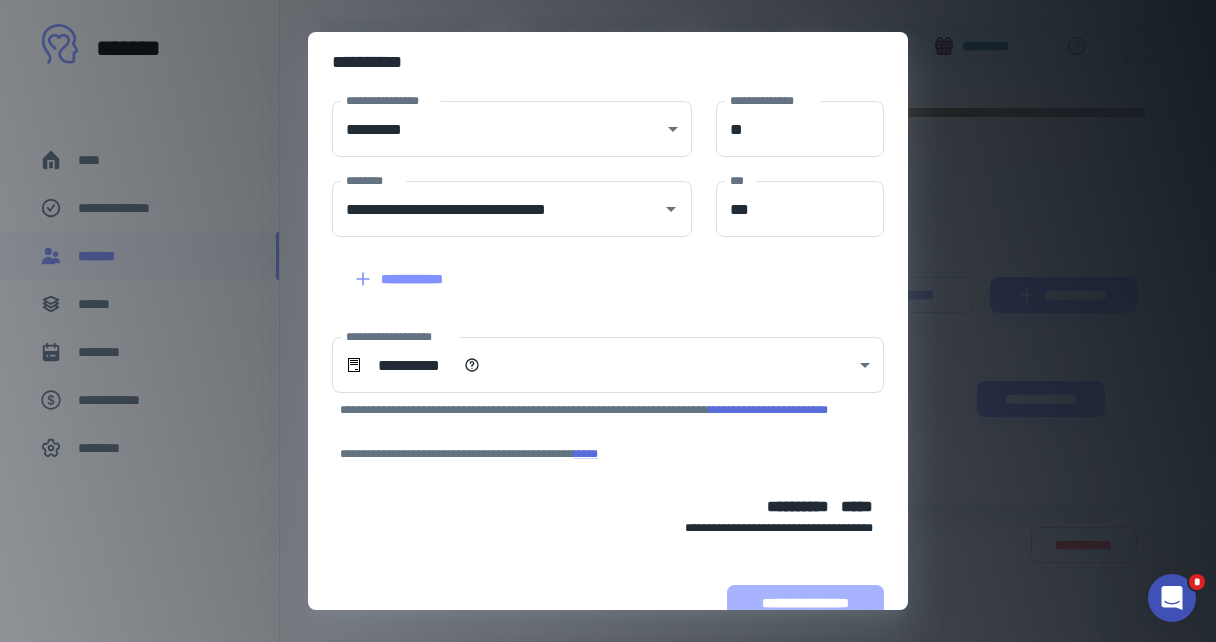 click on "**********" at bounding box center [805, 603] 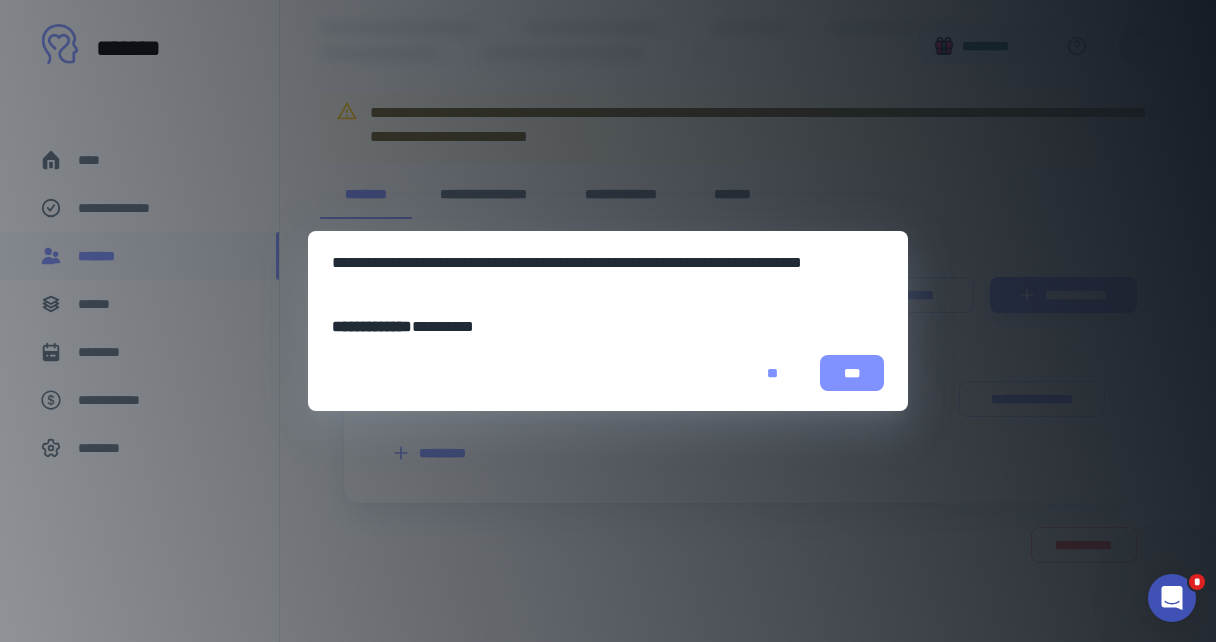click on "***" at bounding box center (852, 373) 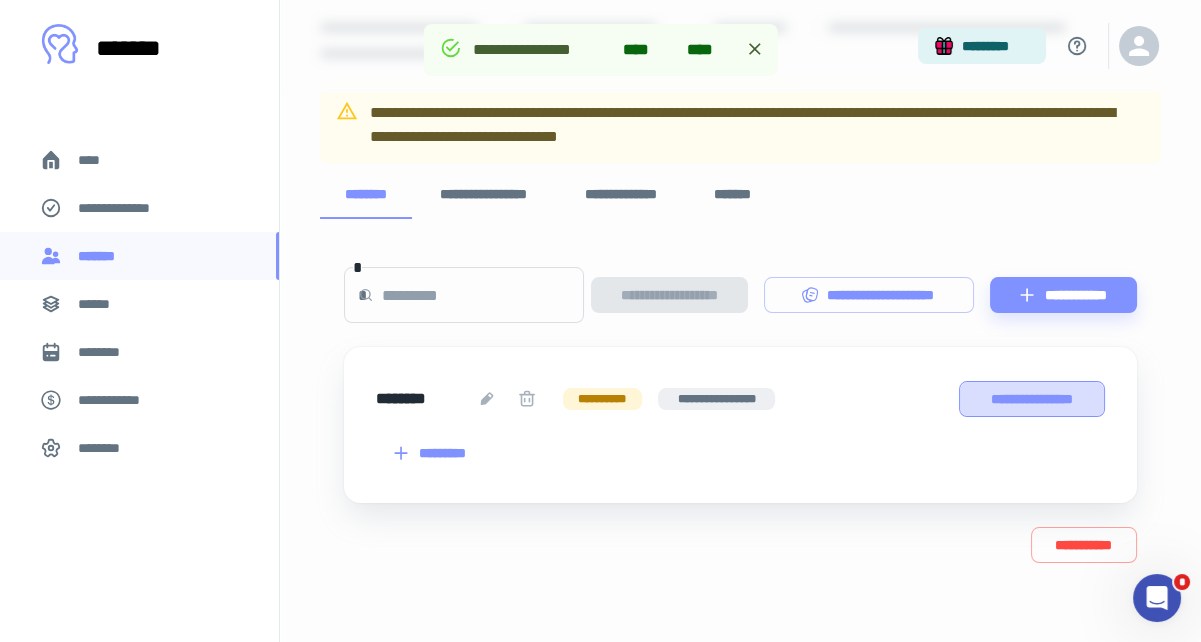 click on "**********" at bounding box center [1032, 399] 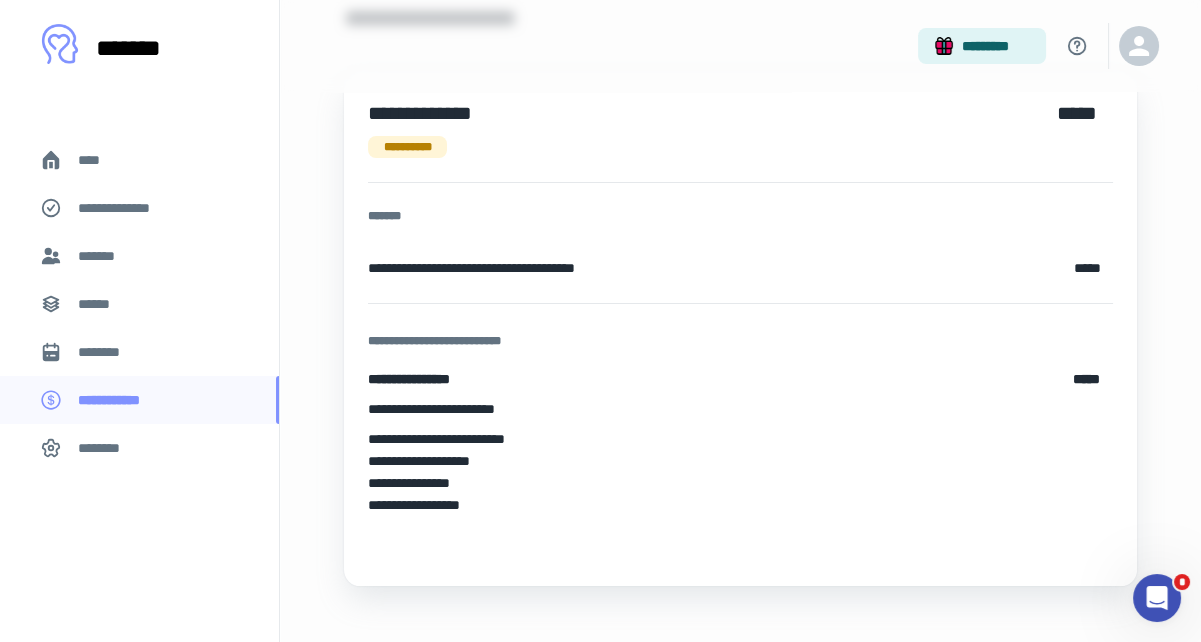 scroll, scrollTop: 59, scrollLeft: 0, axis: vertical 